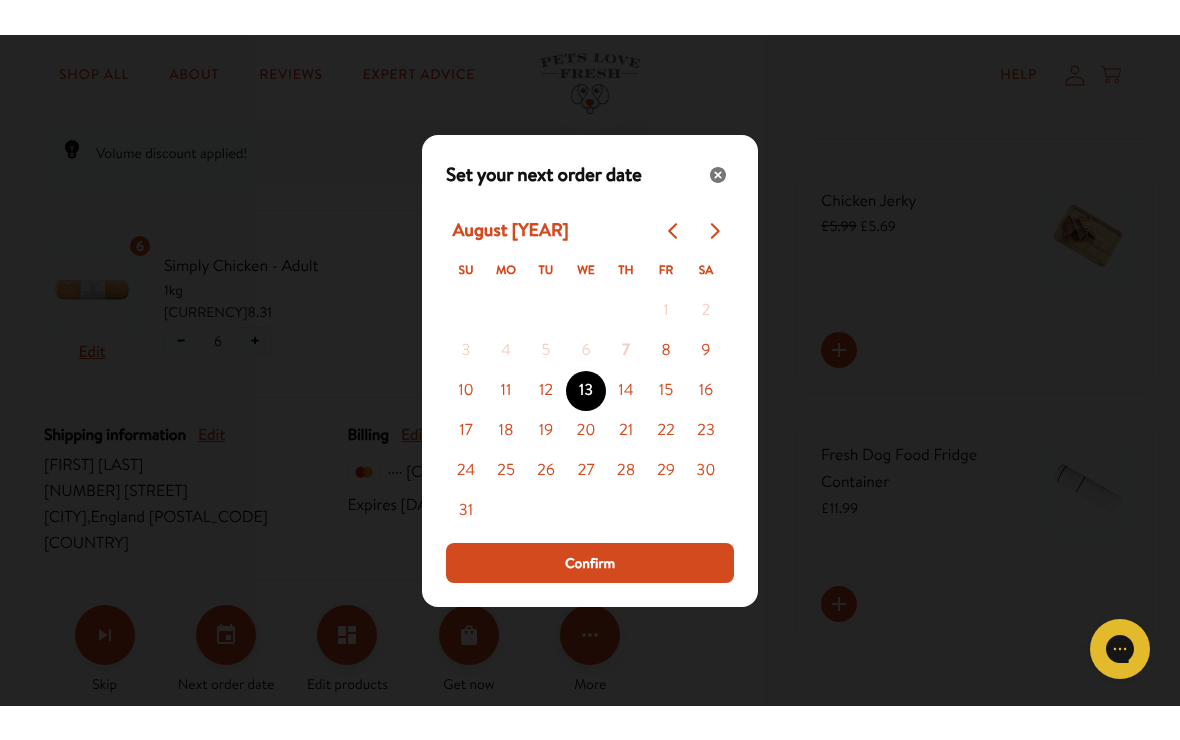 scroll, scrollTop: 0, scrollLeft: 0, axis: both 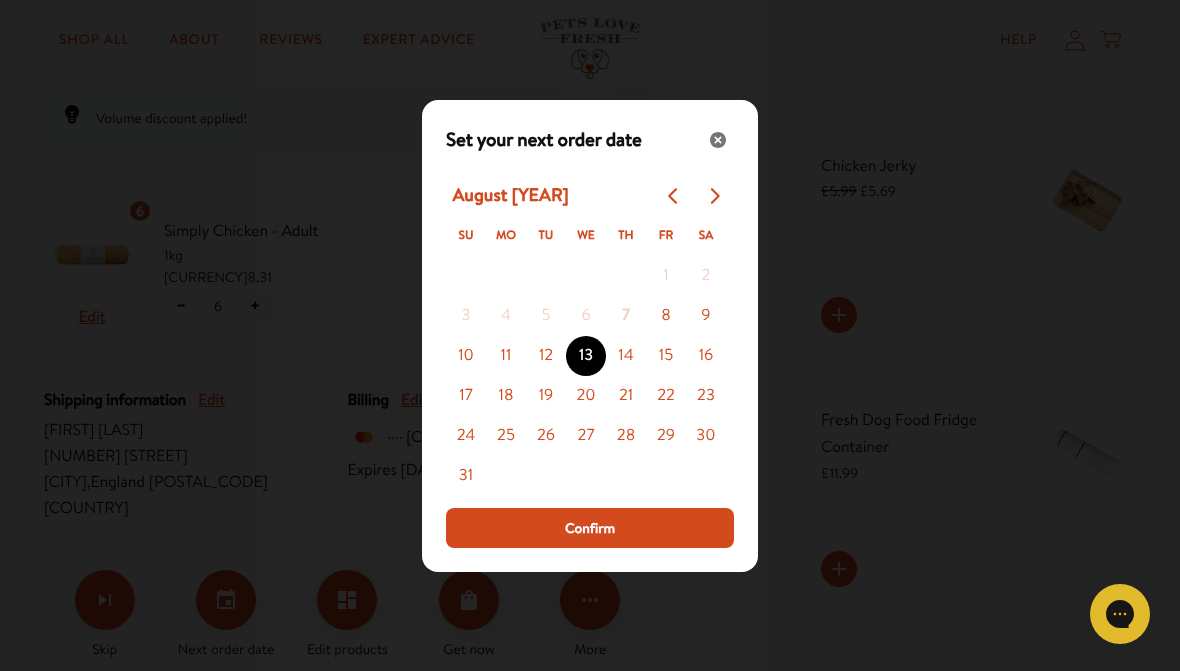 click on "8" at bounding box center [666, 316] 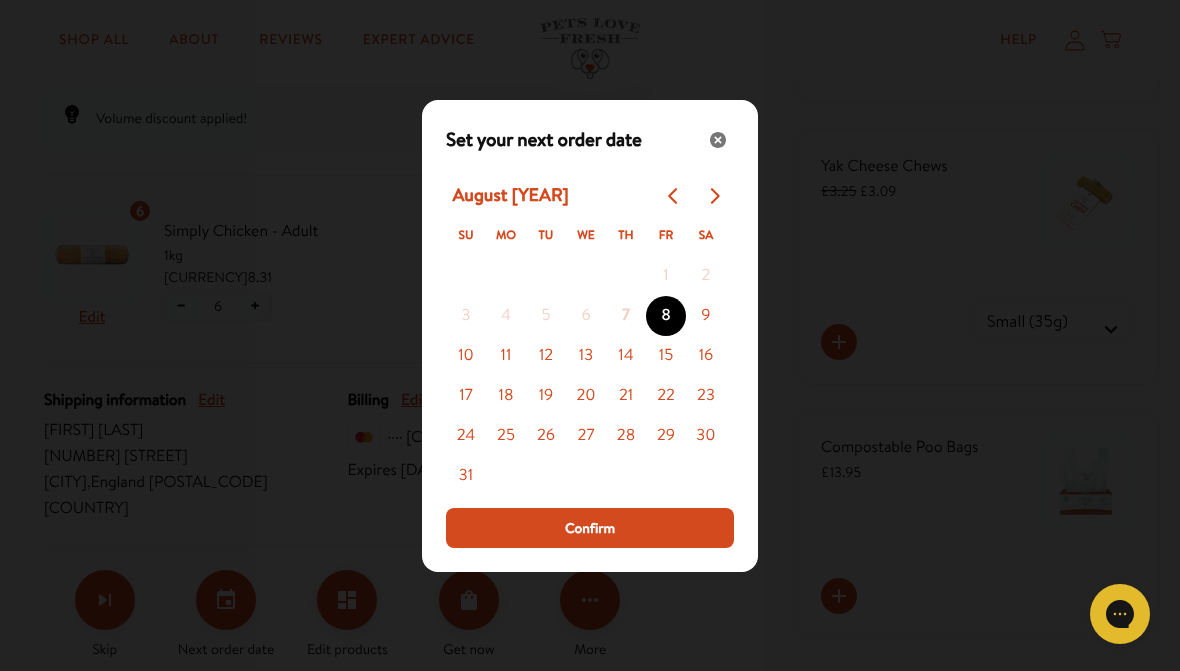 click on "Confirm" at bounding box center [590, 528] 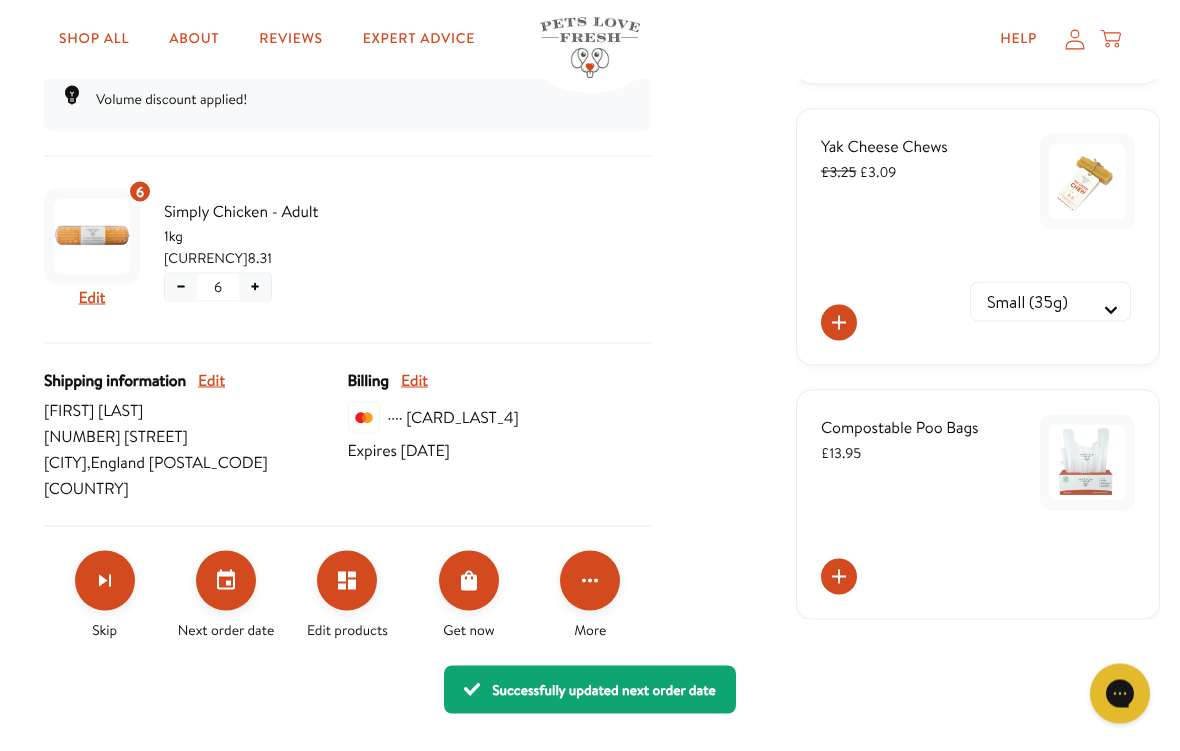 scroll, scrollTop: 415, scrollLeft: 0, axis: vertical 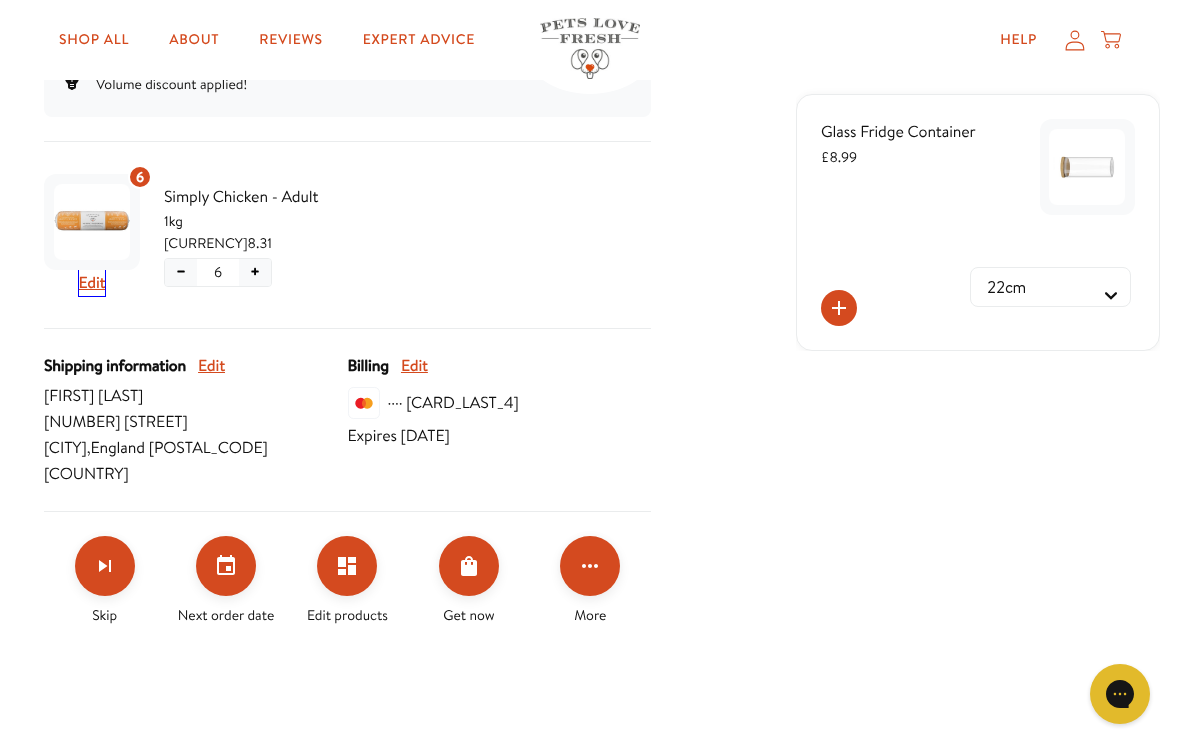 click on "Edit" at bounding box center [92, 283] 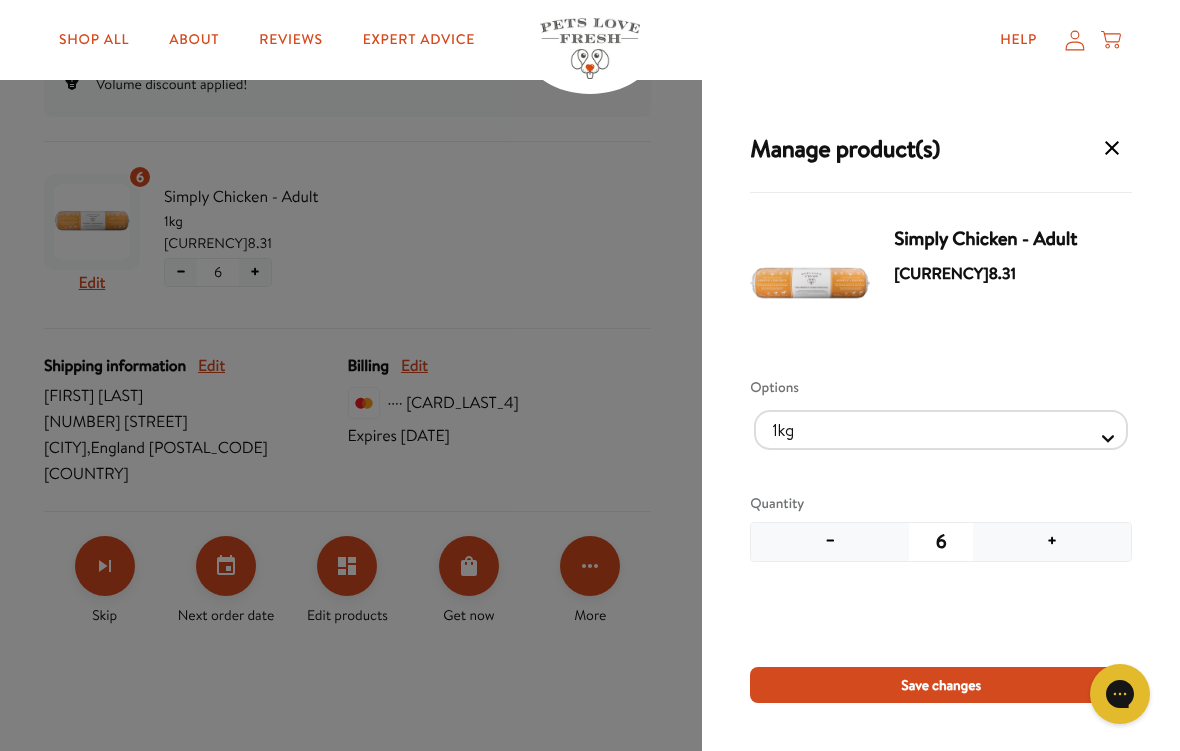 click on "Manage product(s) Simply Chicken - Adult [CURRENCY]8.31 Options 1kg 600g Quantity − 6 + Save changes" at bounding box center (590, 375) 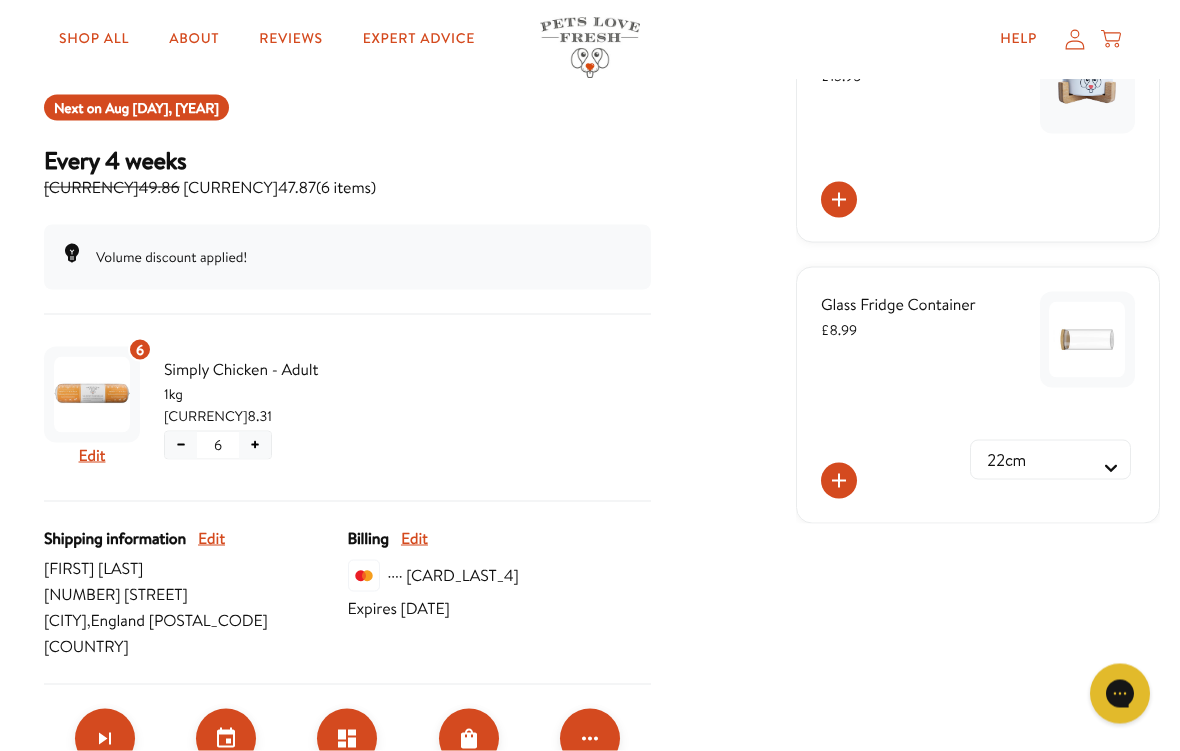 scroll, scrollTop: 243, scrollLeft: 0, axis: vertical 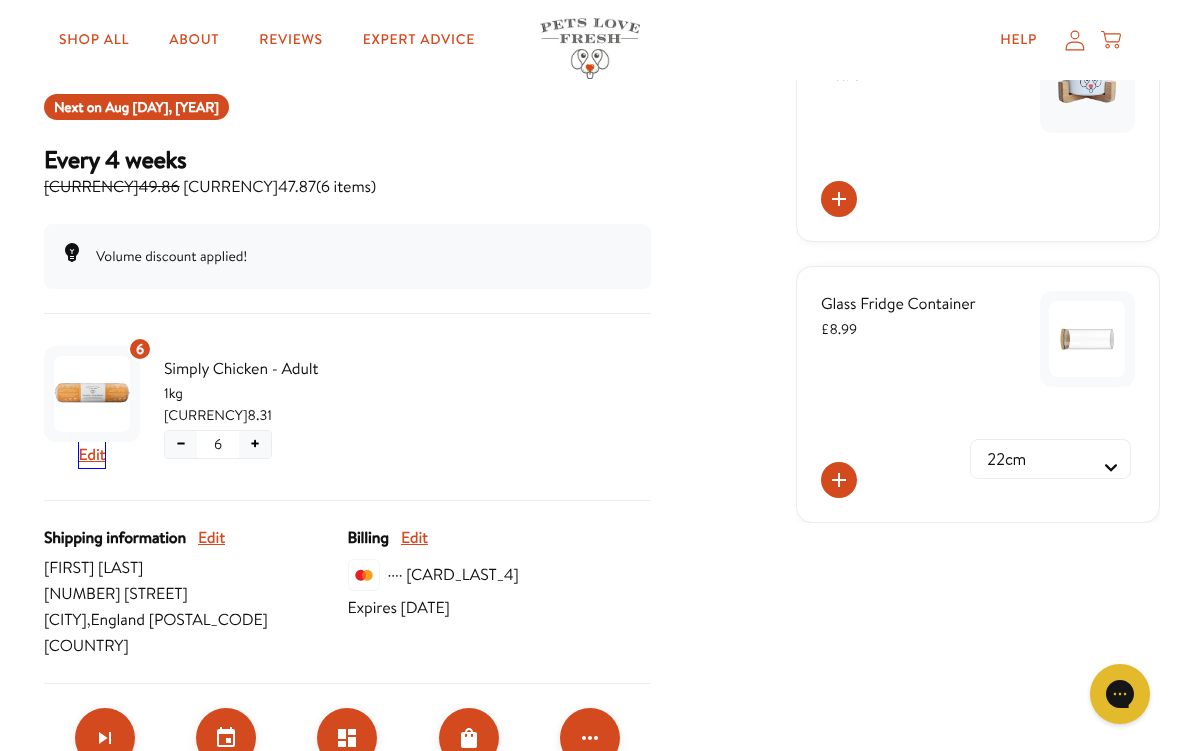 click on "Edit" at bounding box center [92, 455] 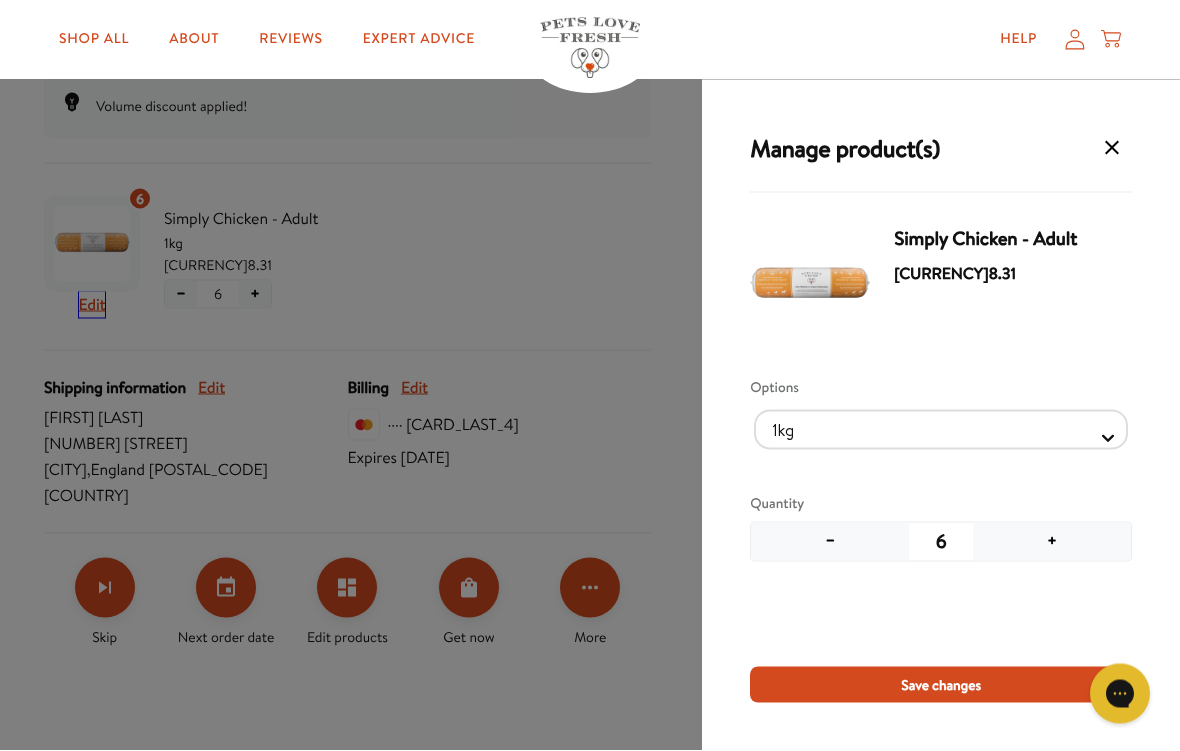scroll, scrollTop: 397, scrollLeft: 0, axis: vertical 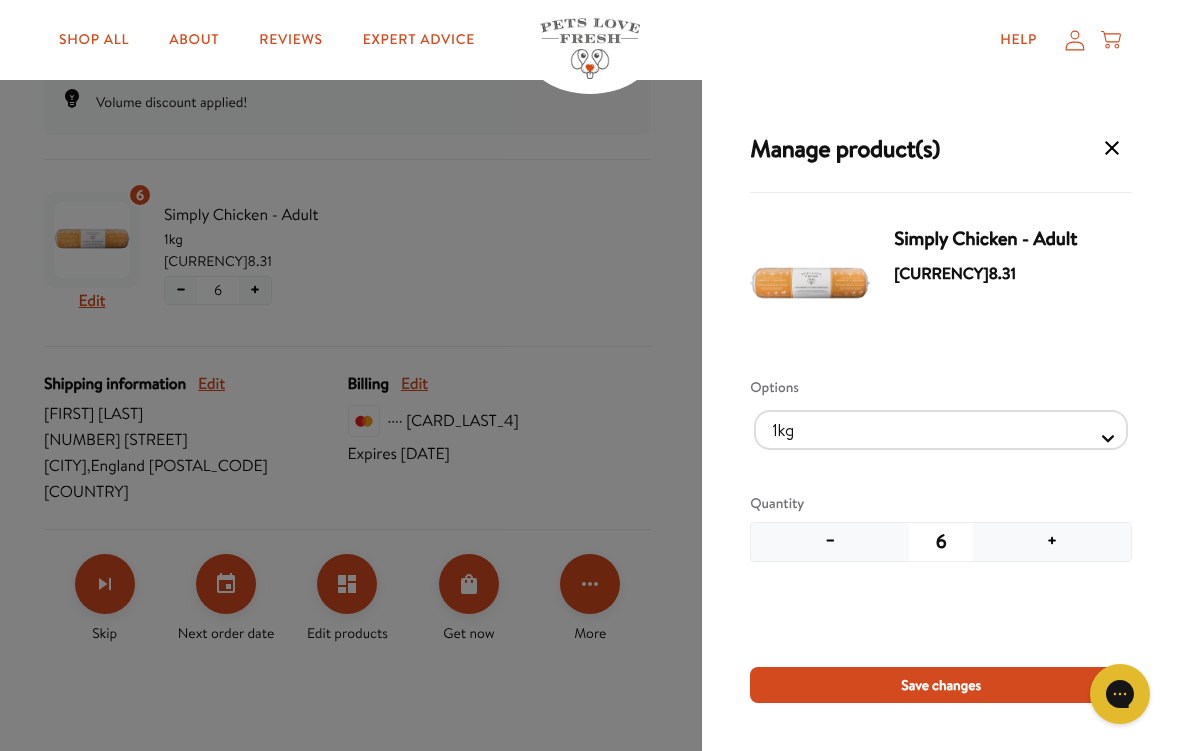 click on "Manage product(s) Simply Chicken - Adult £8.31 Options 1kg 600g Quantity − 6 + Save changes" at bounding box center (590, 375) 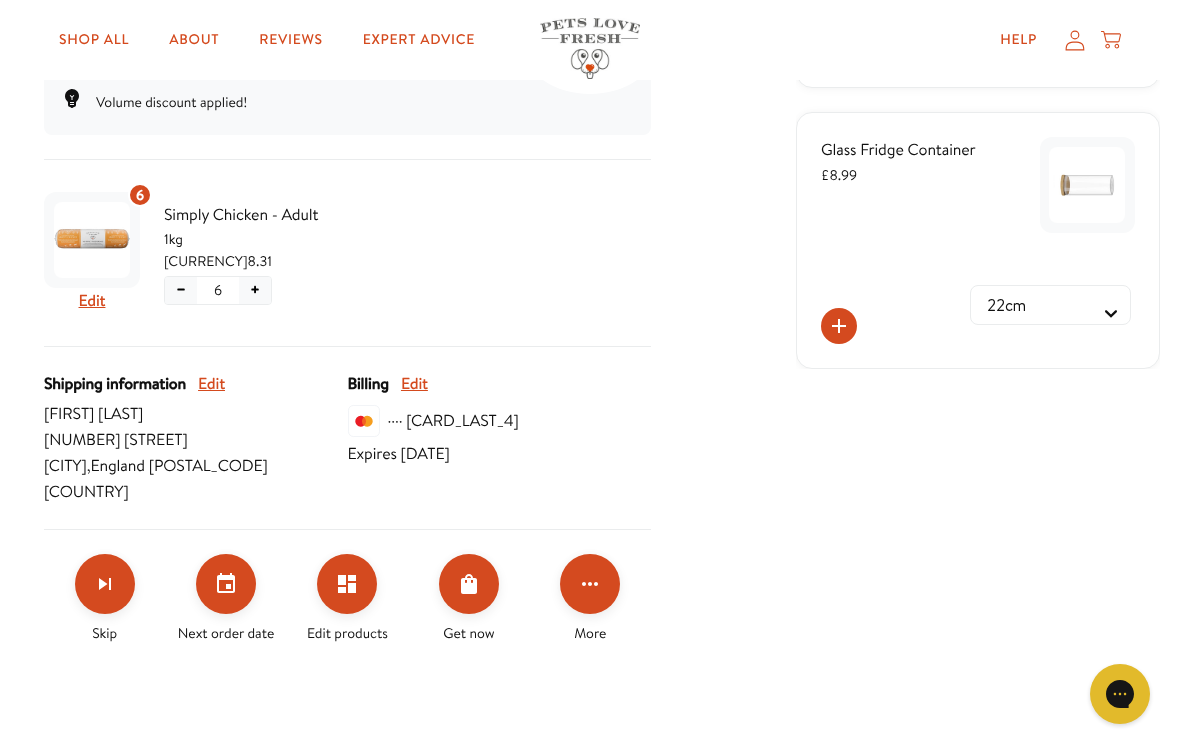 click on "Shop All" at bounding box center (94, 40) 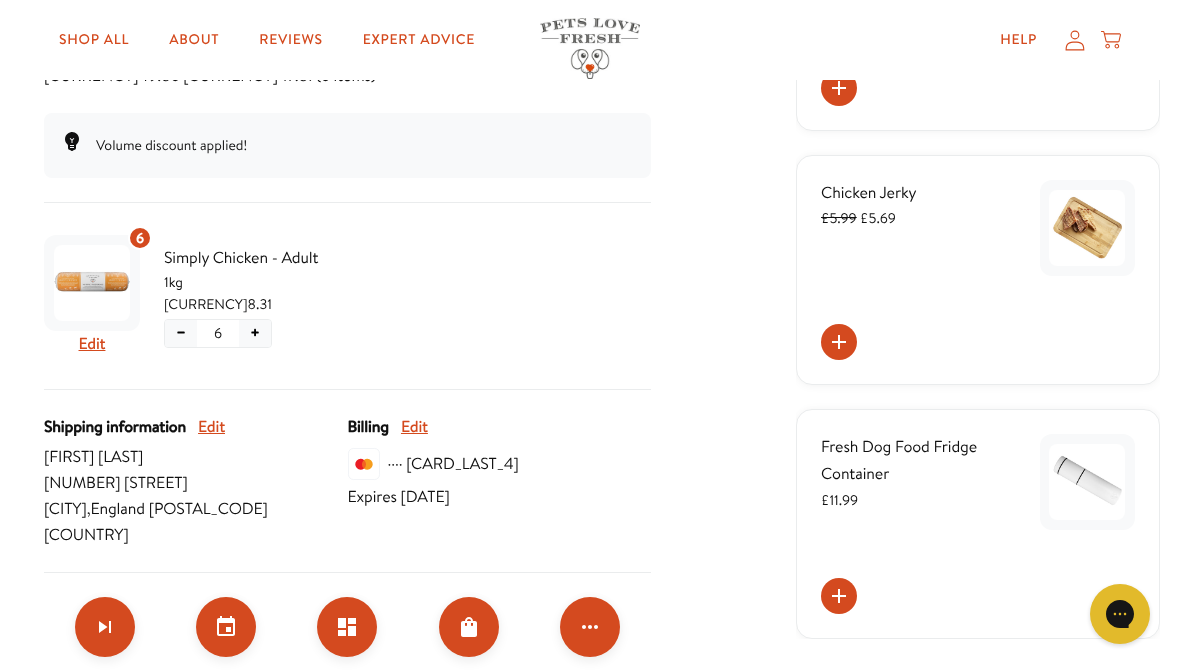 scroll, scrollTop: 353, scrollLeft: 0, axis: vertical 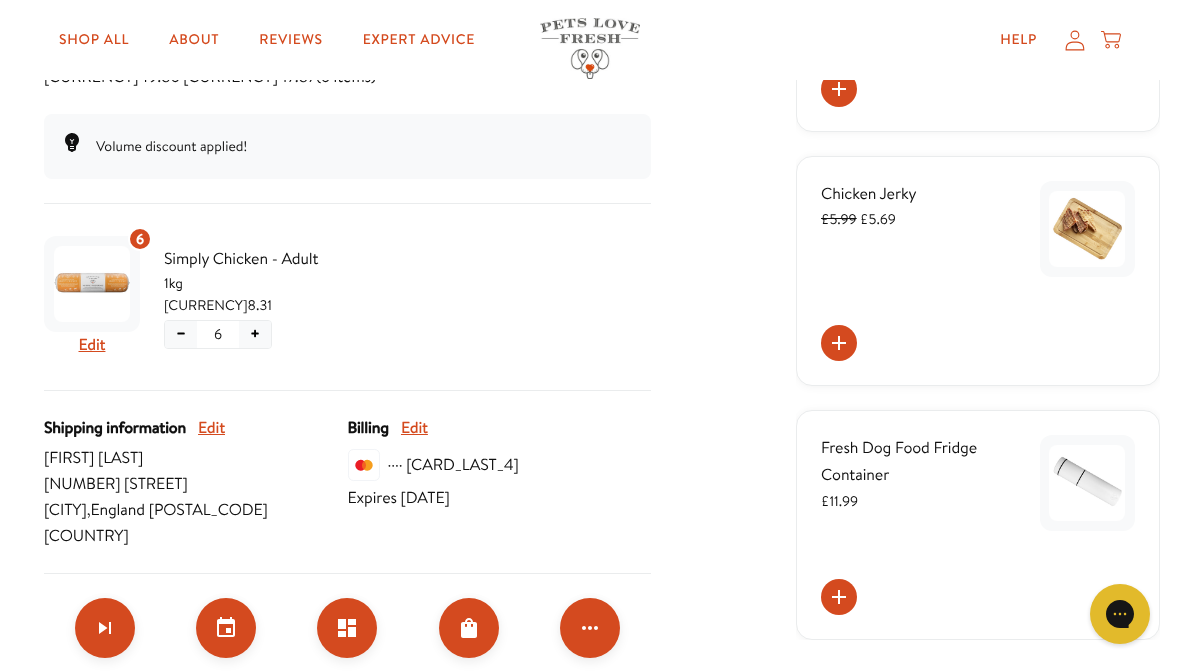 click on "6 Edit Simply Chicken - Adult 1kg £8.31 − 6 +" at bounding box center (347, 297) 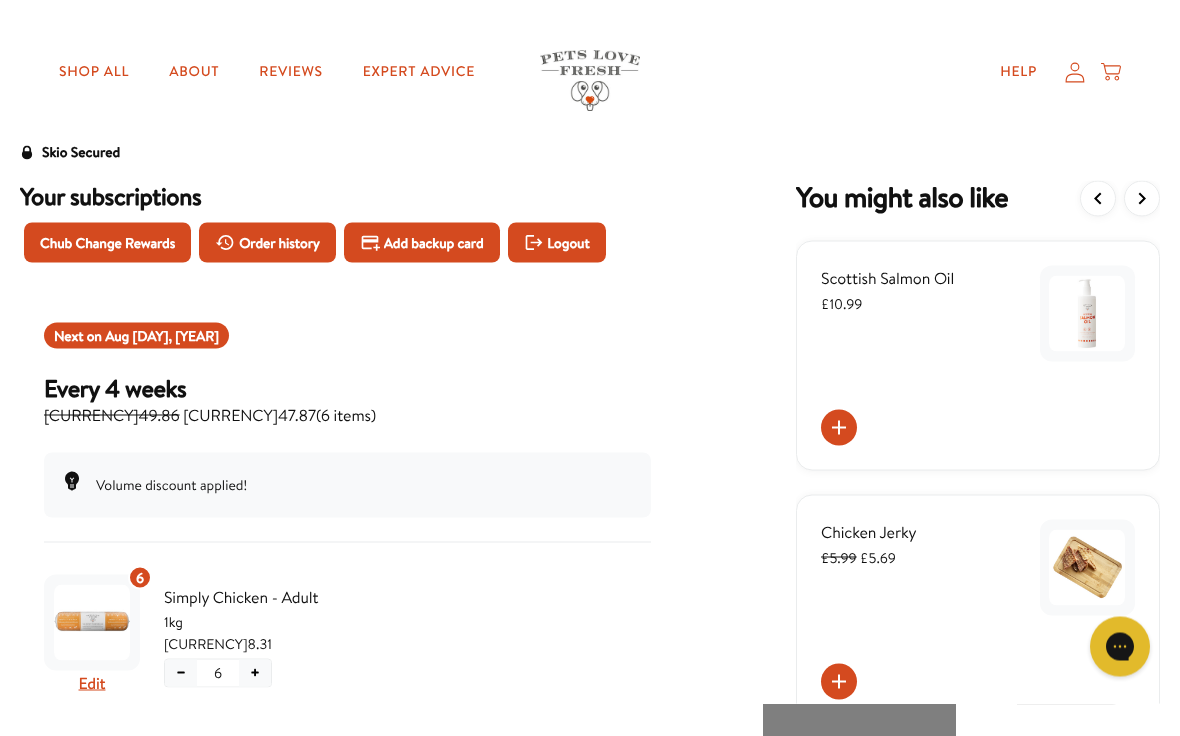 scroll, scrollTop: 0, scrollLeft: 0, axis: both 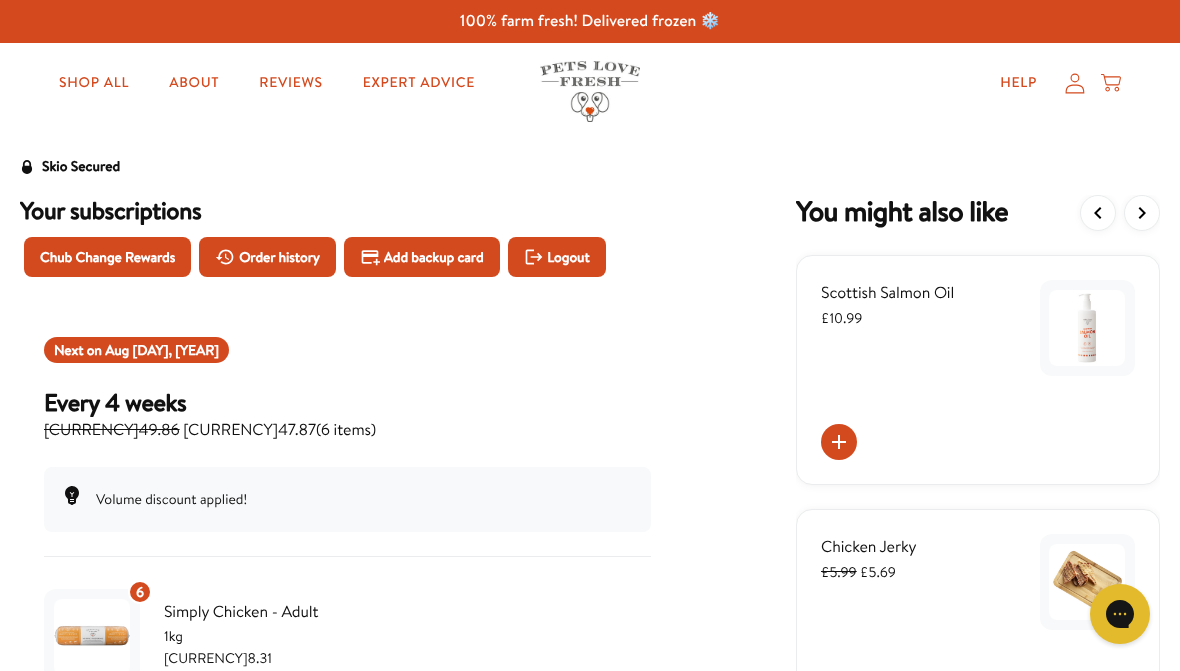 click 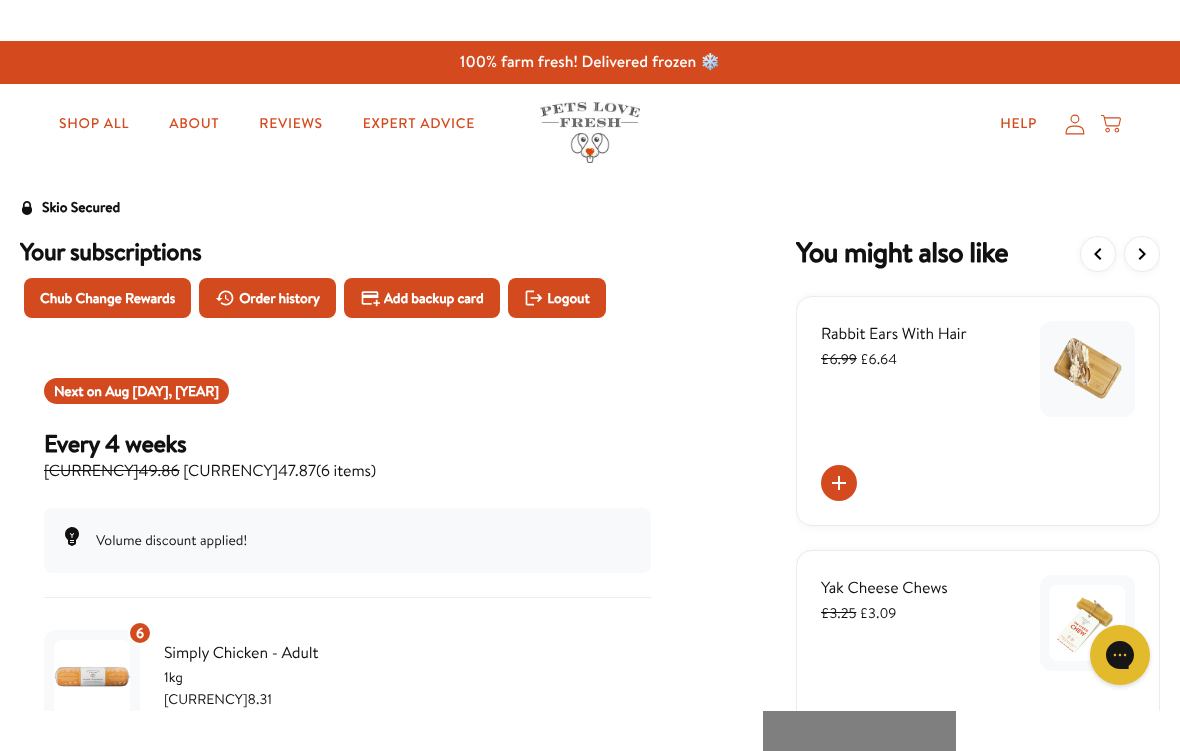 scroll, scrollTop: 0, scrollLeft: 0, axis: both 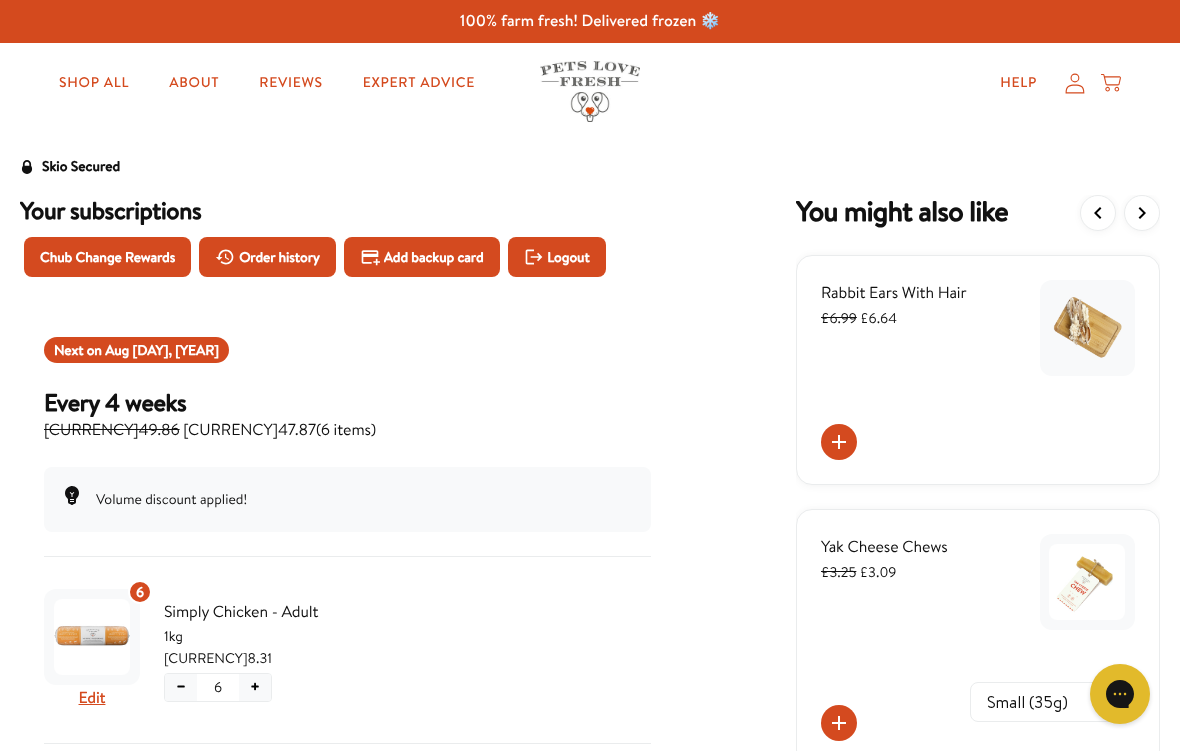 click 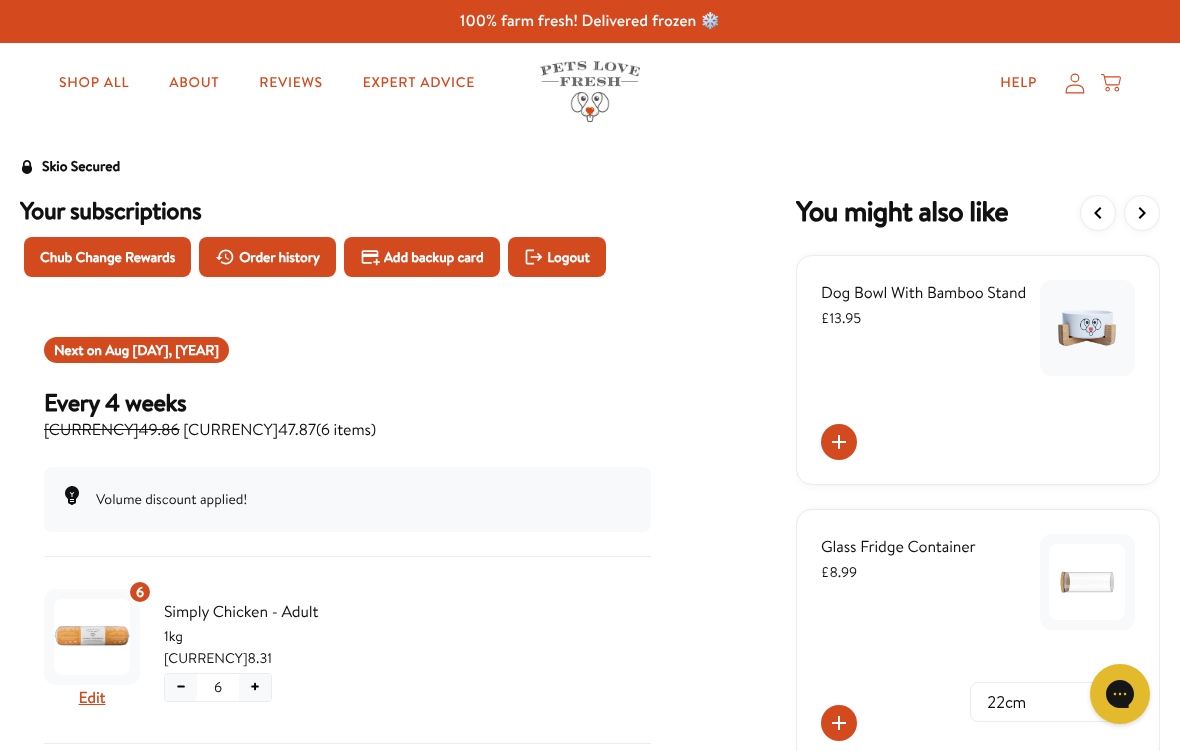 click 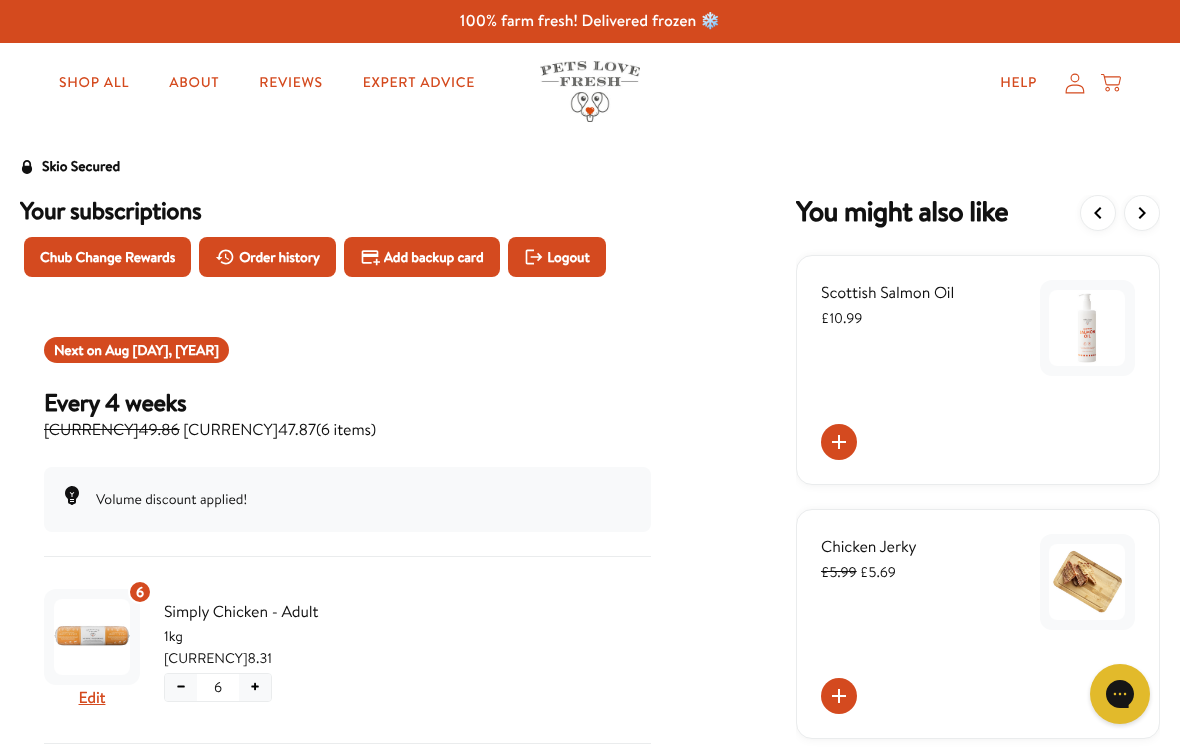click 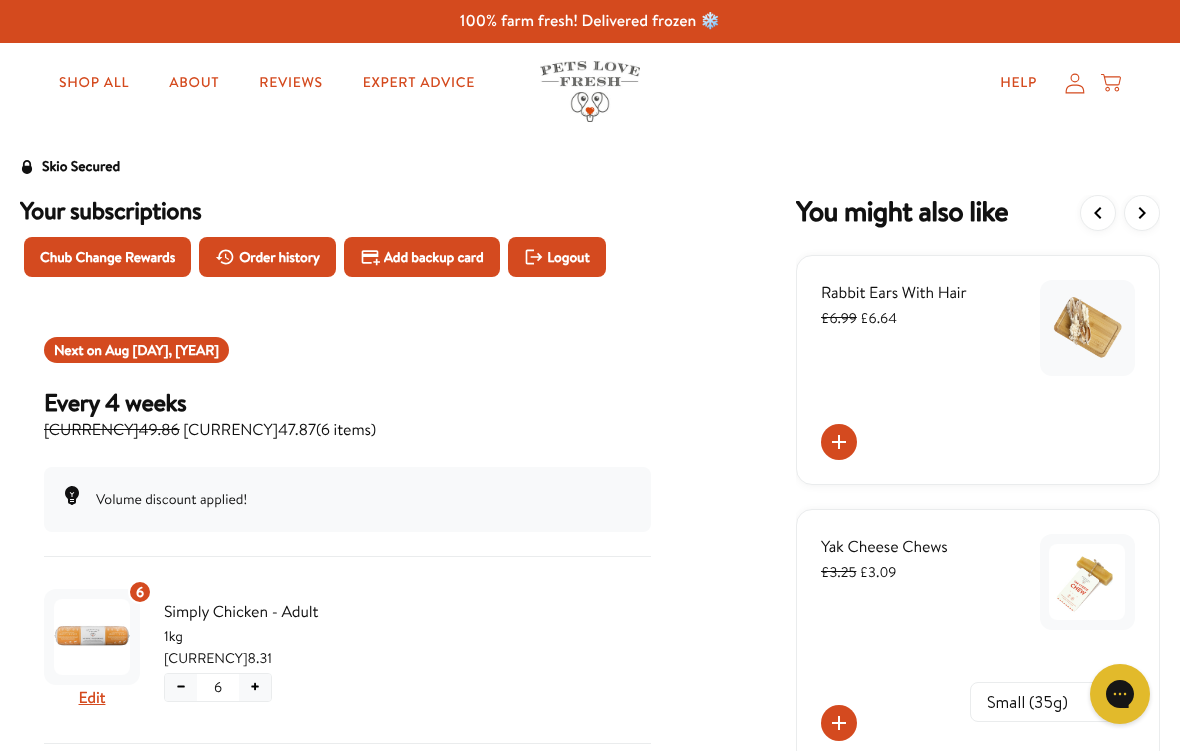 click 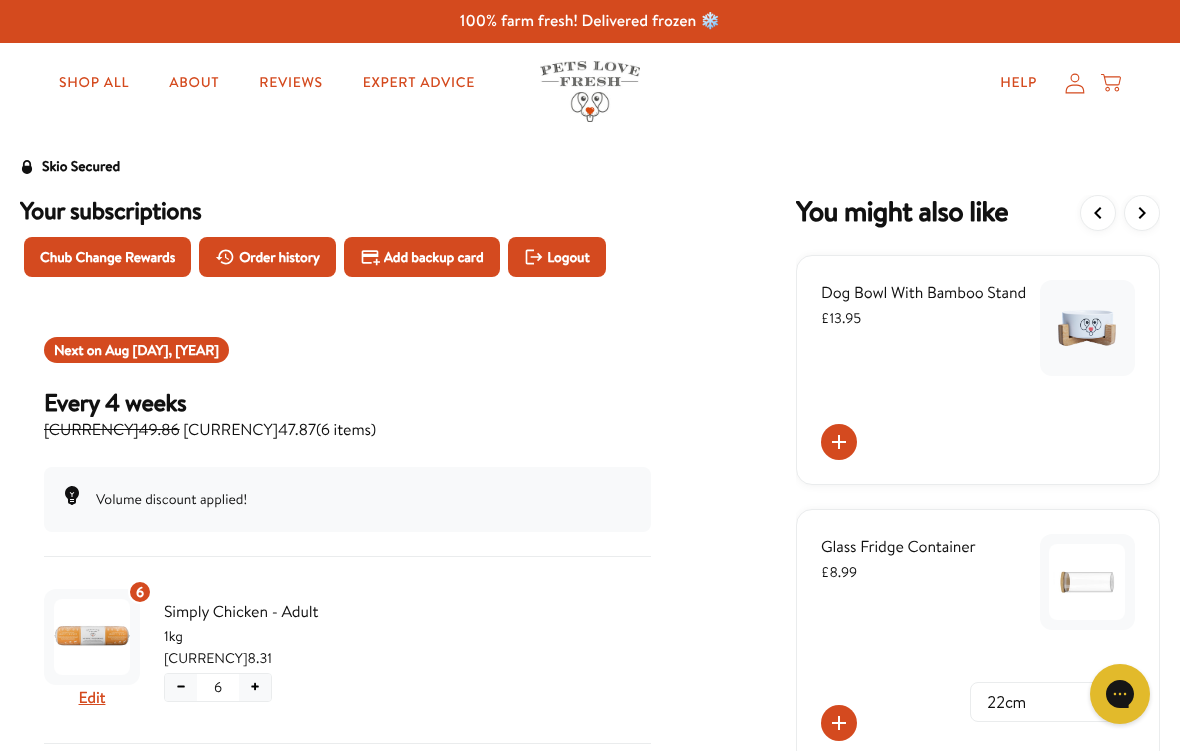 click 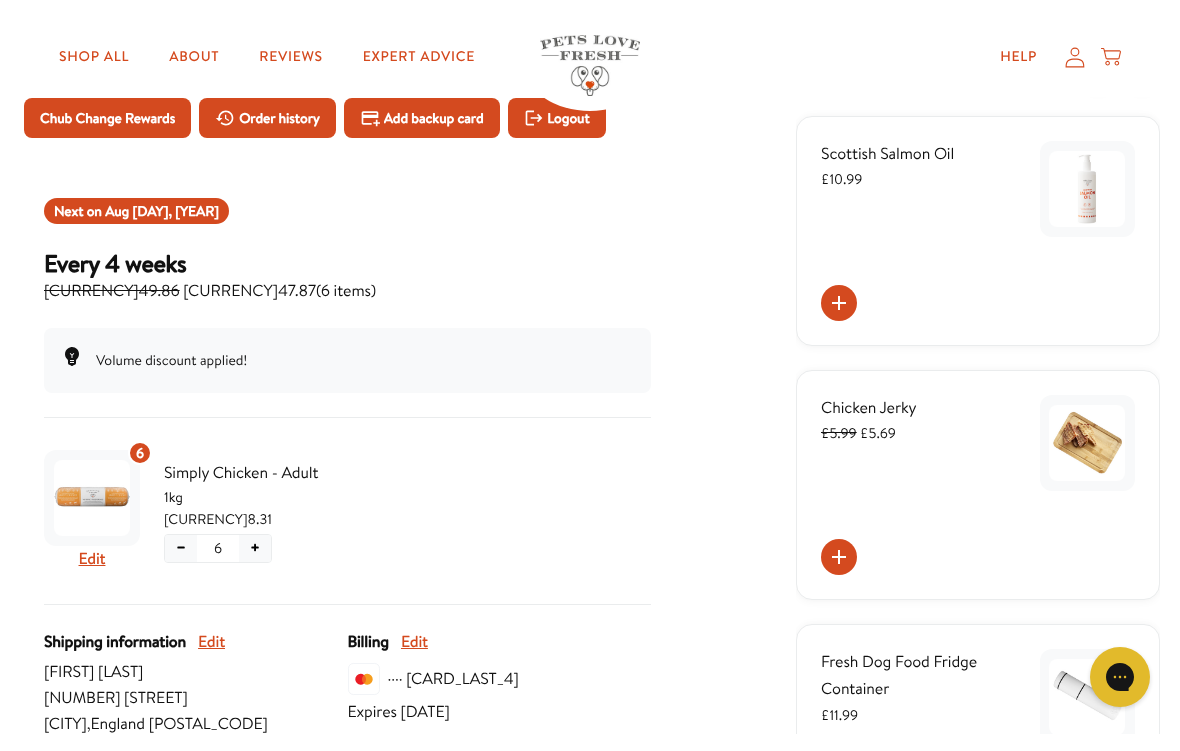 scroll, scrollTop: 122, scrollLeft: 0, axis: vertical 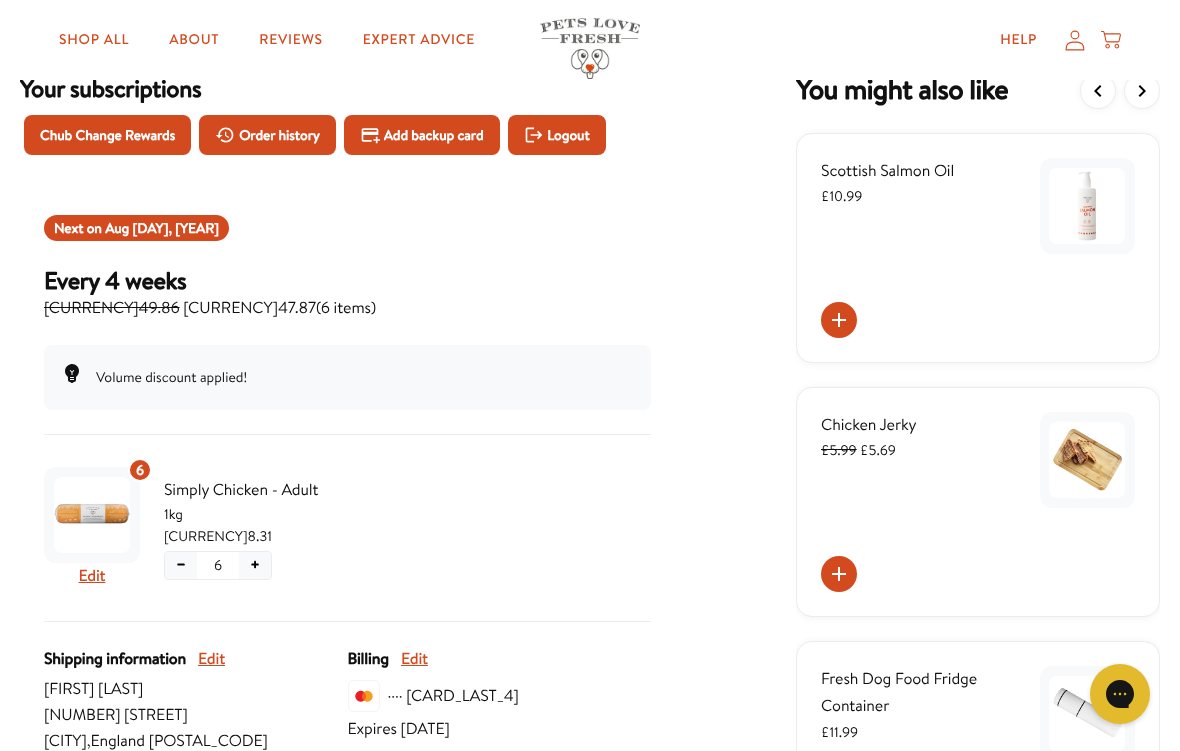 click at bounding box center (92, 515) 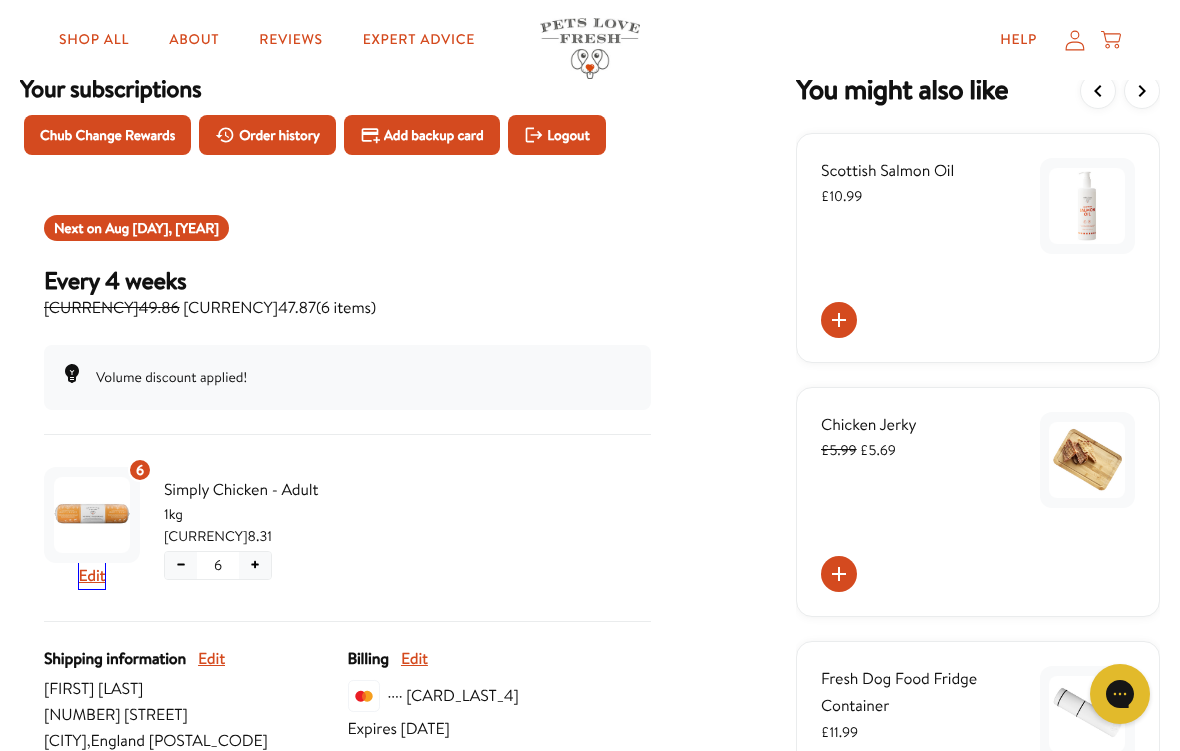 click on "Edit" at bounding box center (92, 576) 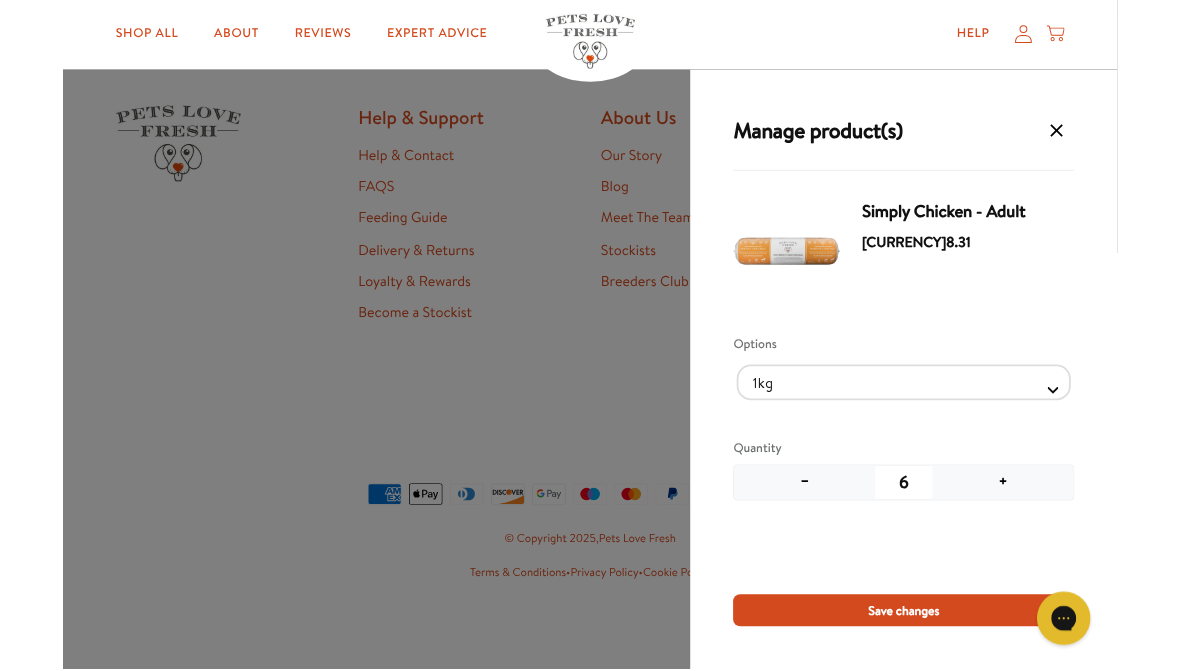 scroll, scrollTop: 1475, scrollLeft: 0, axis: vertical 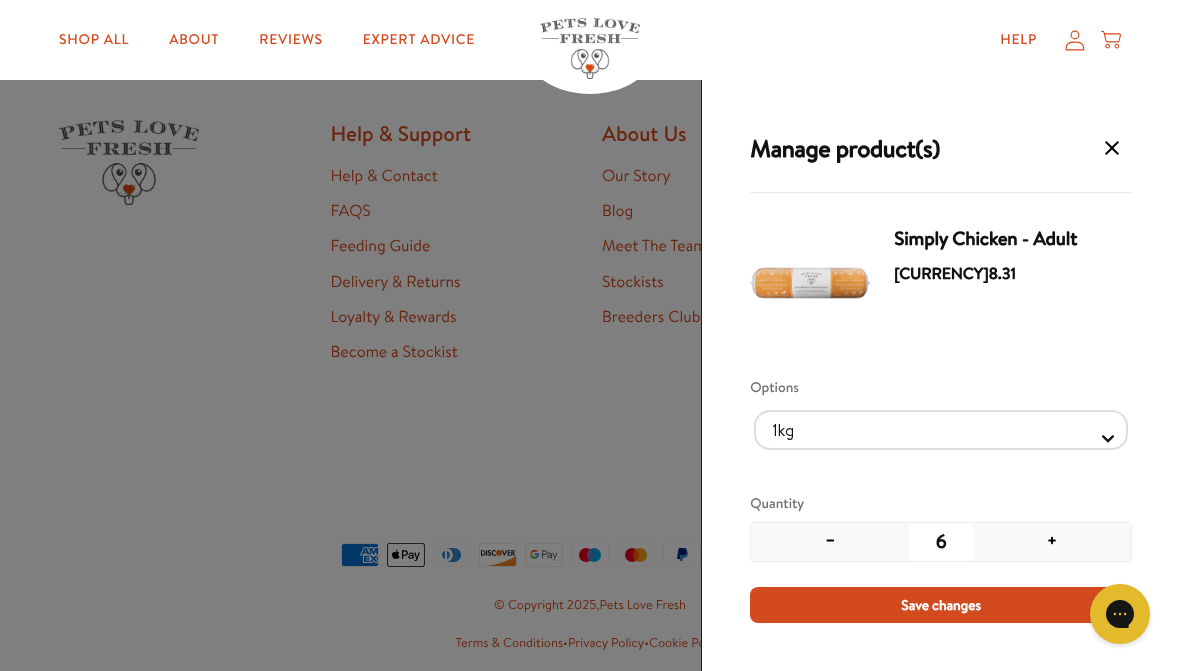click on "Manage product(s) Simply Chicken - Adult £8.31 Options 1kg 600g Quantity − 6 + Save changes" at bounding box center [941, 375] 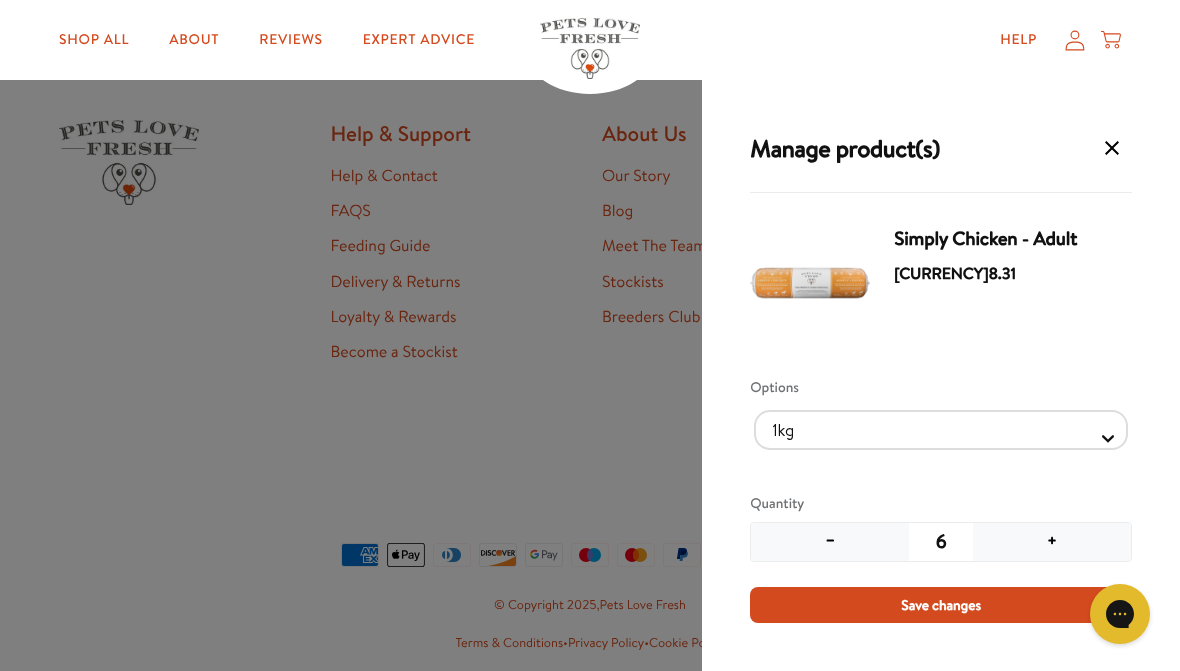 click at bounding box center (1112, 148) 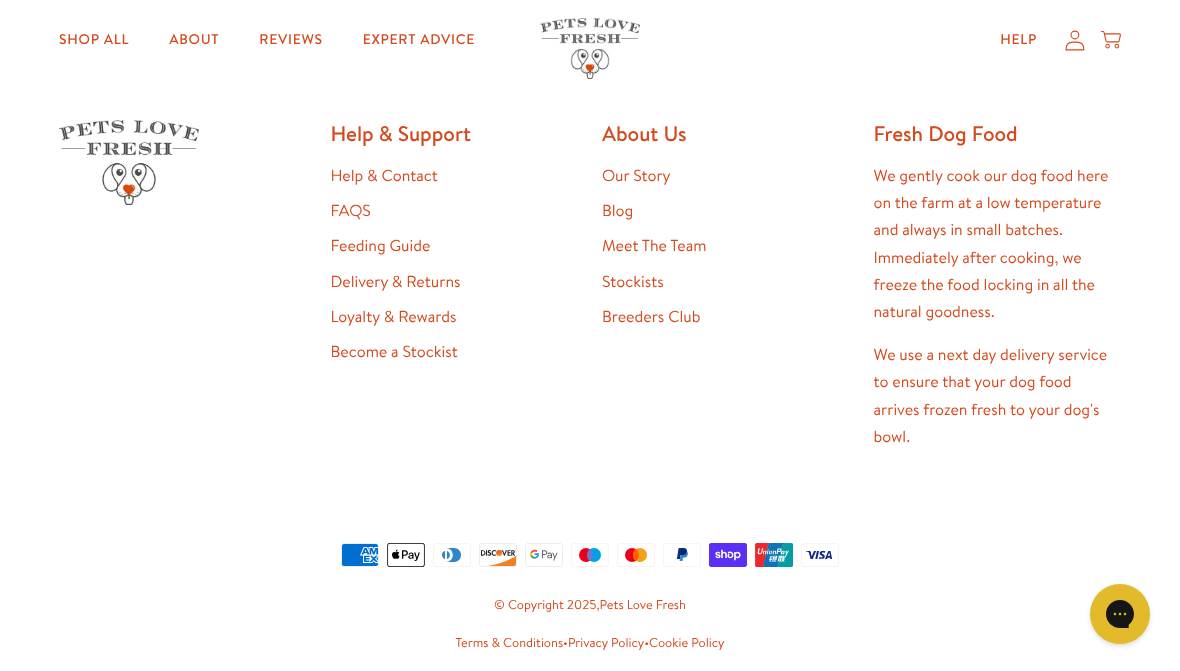 click at bounding box center (347, -494) 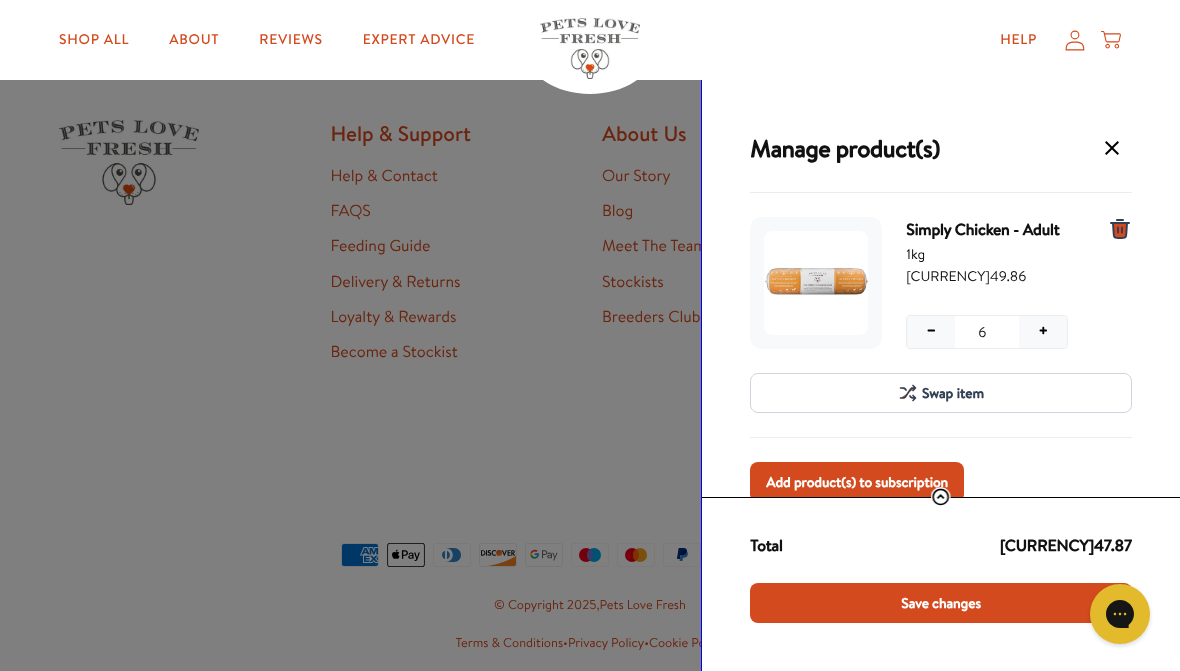 click on "Add product(s) to subscription" at bounding box center (857, 482) 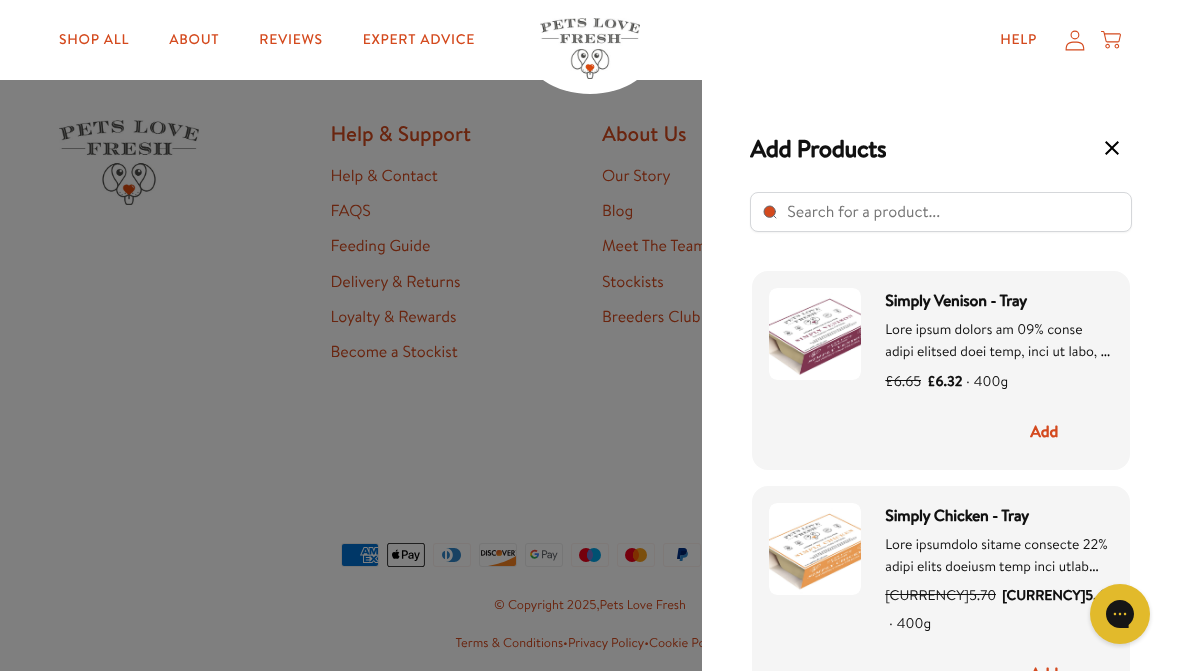 click 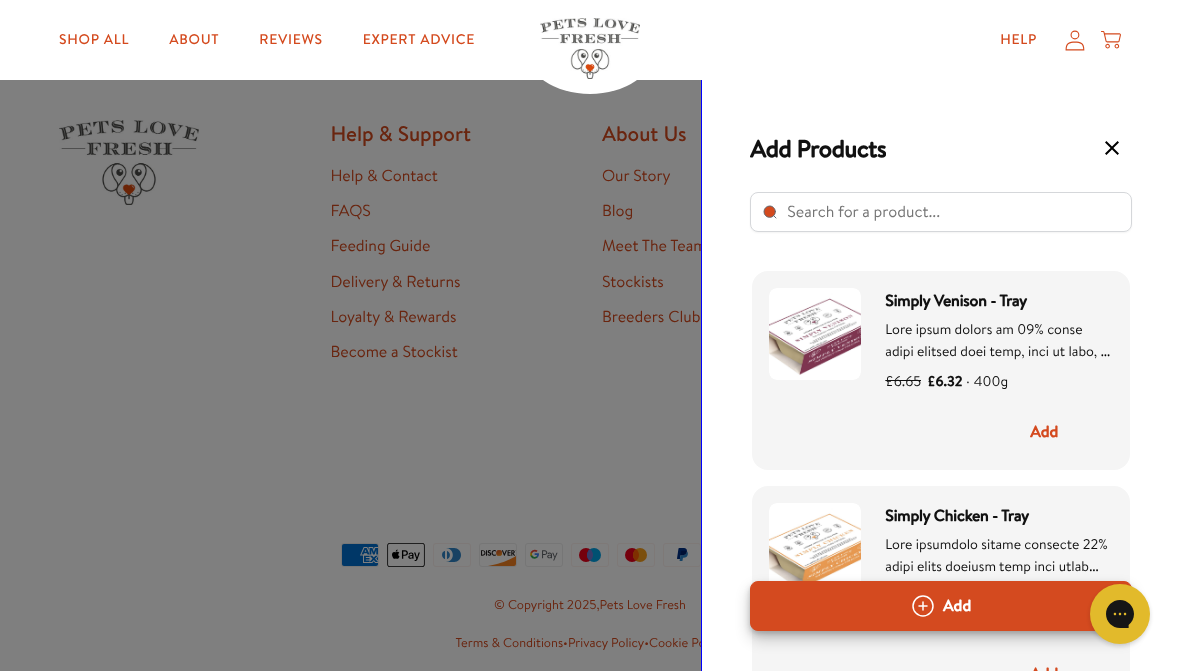 click 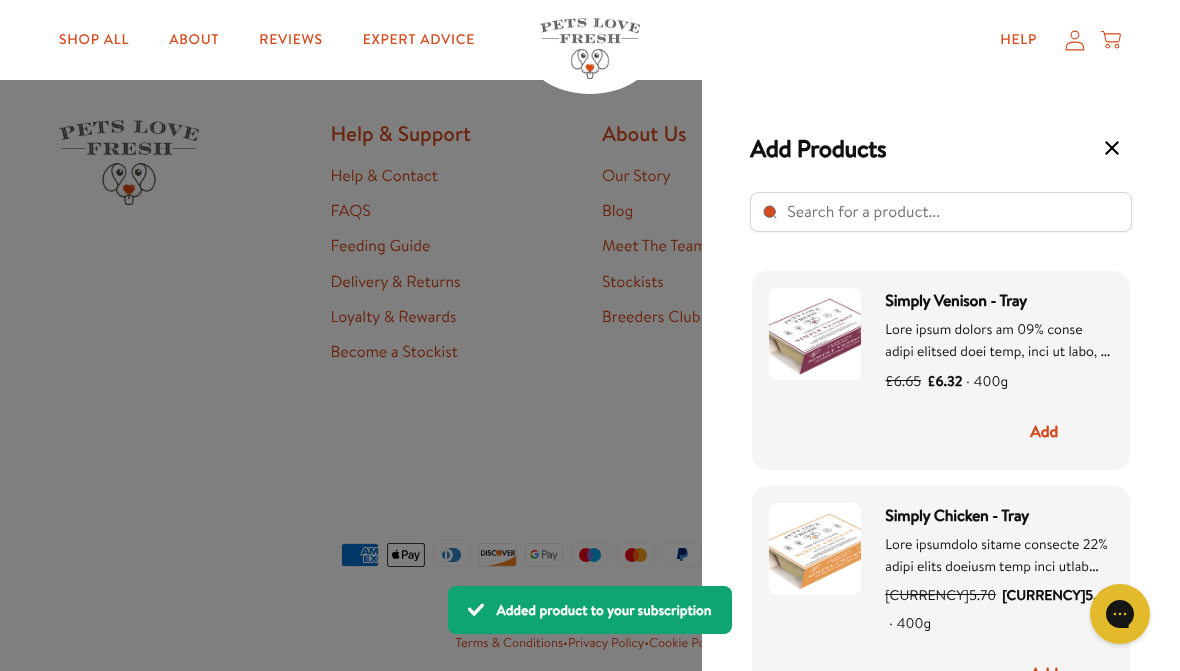 click on "Shop All
About
Reviews
Expert Advice
My account
Shop All About Reviews Expert Advice
Help" at bounding box center (590, 40) 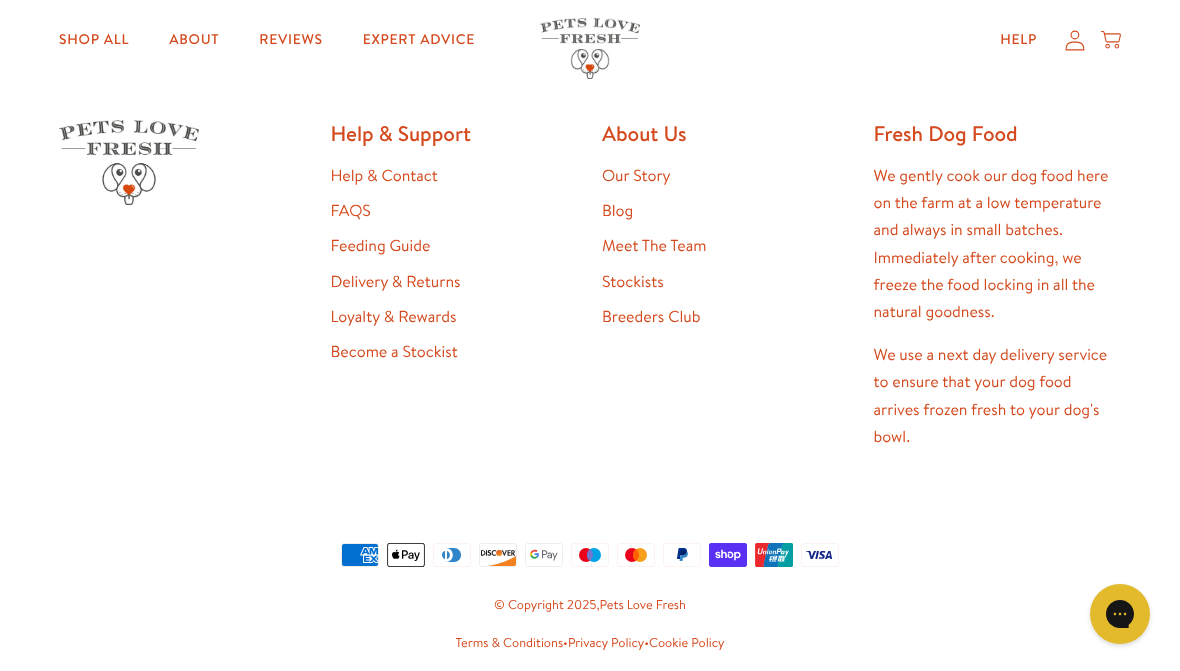 click on "Chub Change Rewards" at bounding box center [107, -1218] 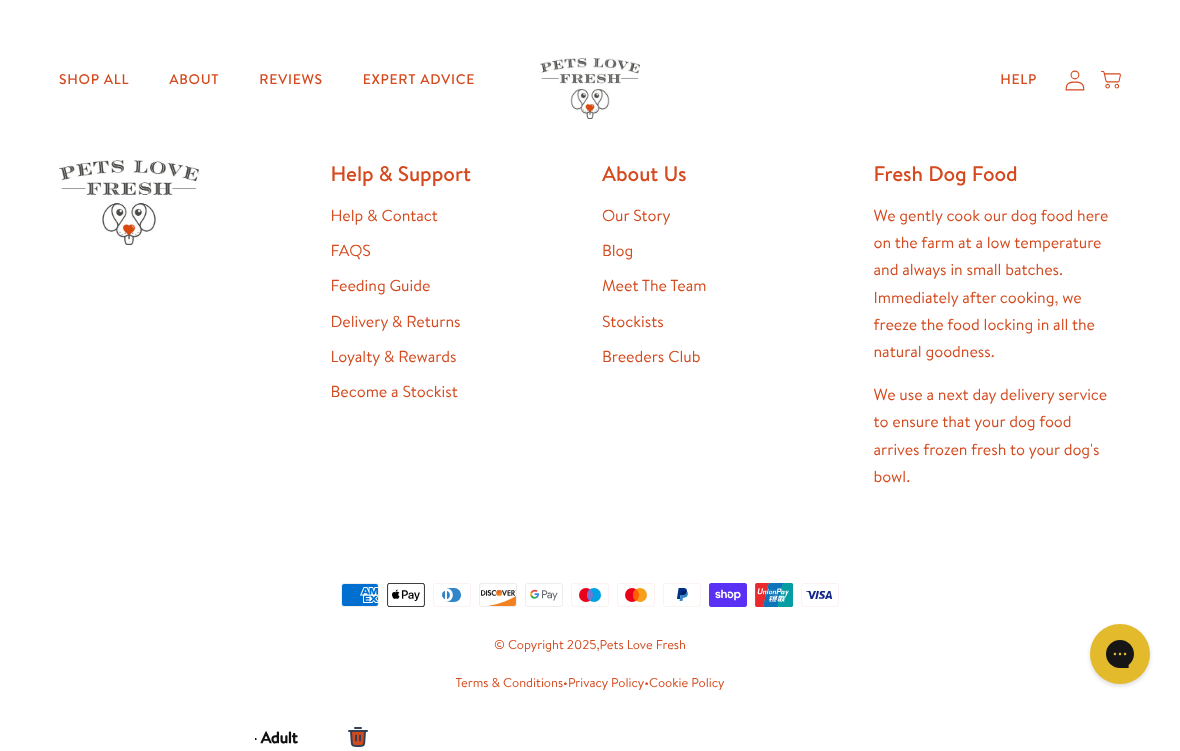 scroll, scrollTop: 449, scrollLeft: 0, axis: vertical 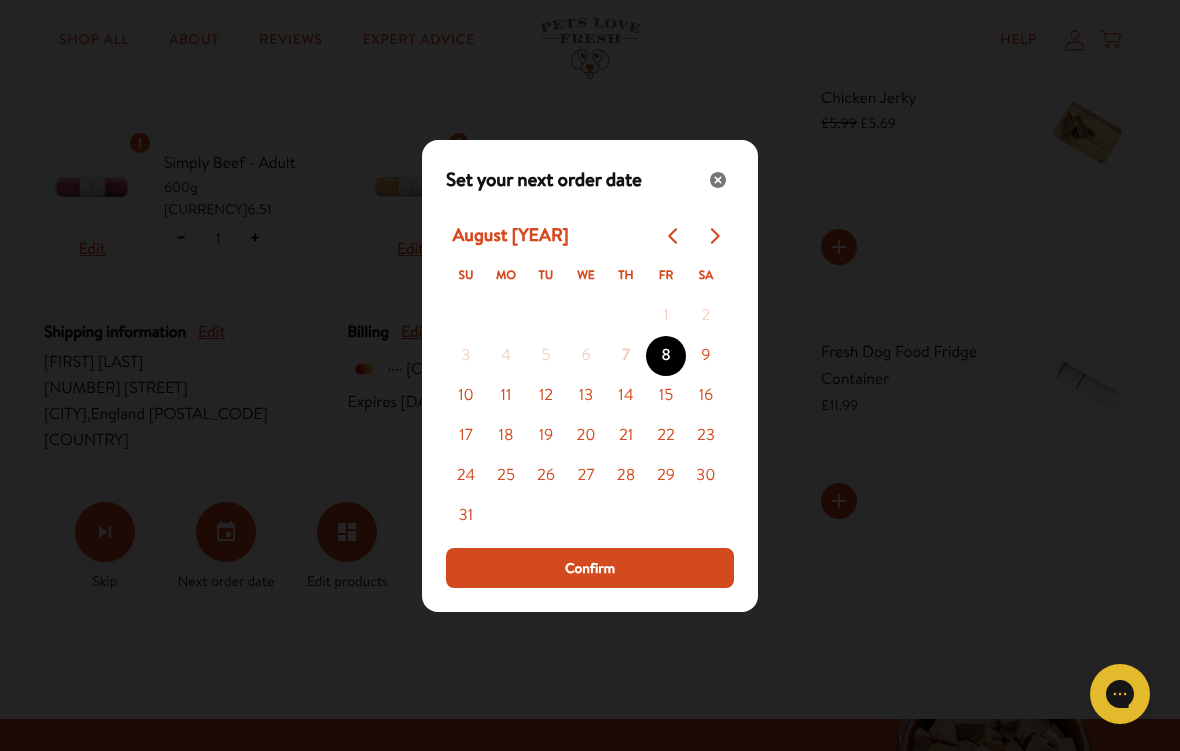 click on "Confirm" at bounding box center [590, 568] 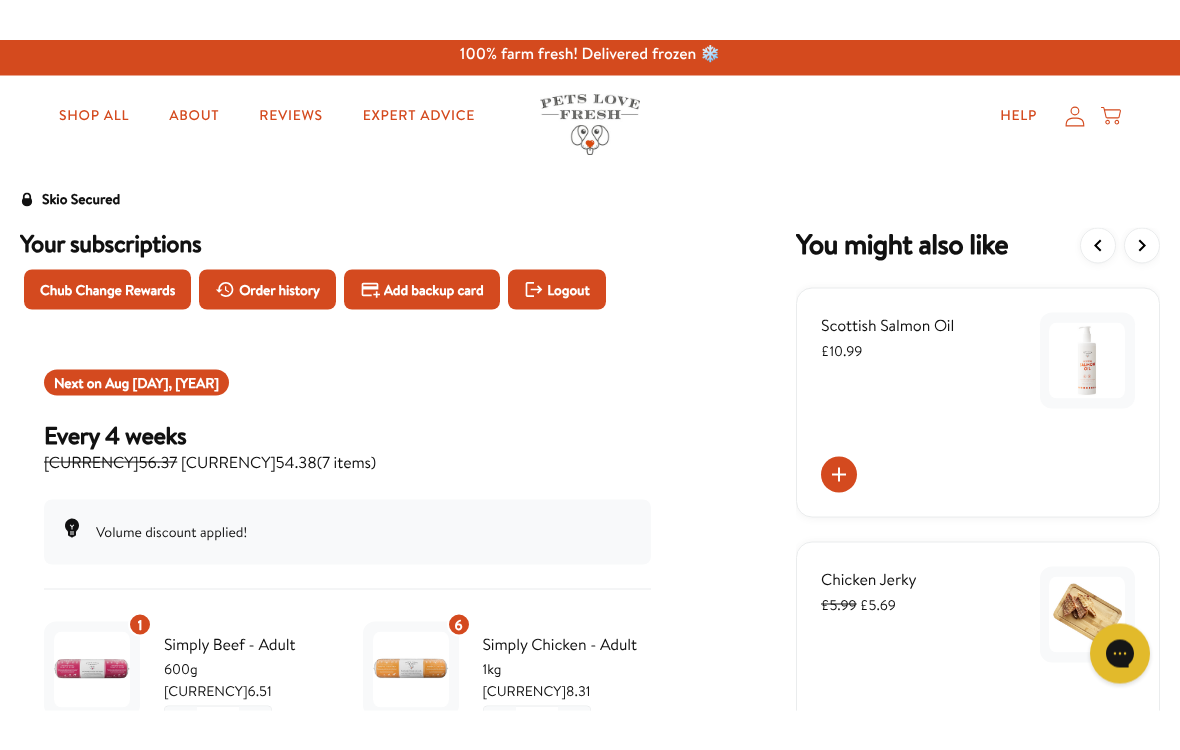 scroll, scrollTop: 0, scrollLeft: 0, axis: both 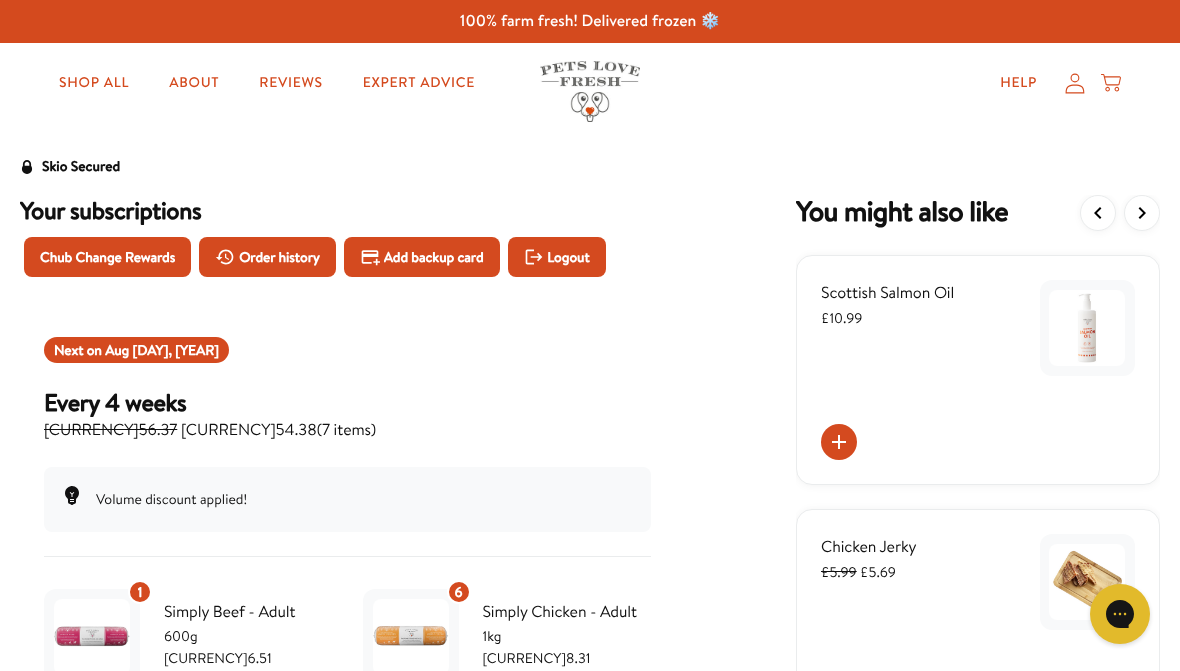 click on "Chub Change Rewards" at bounding box center [107, 257] 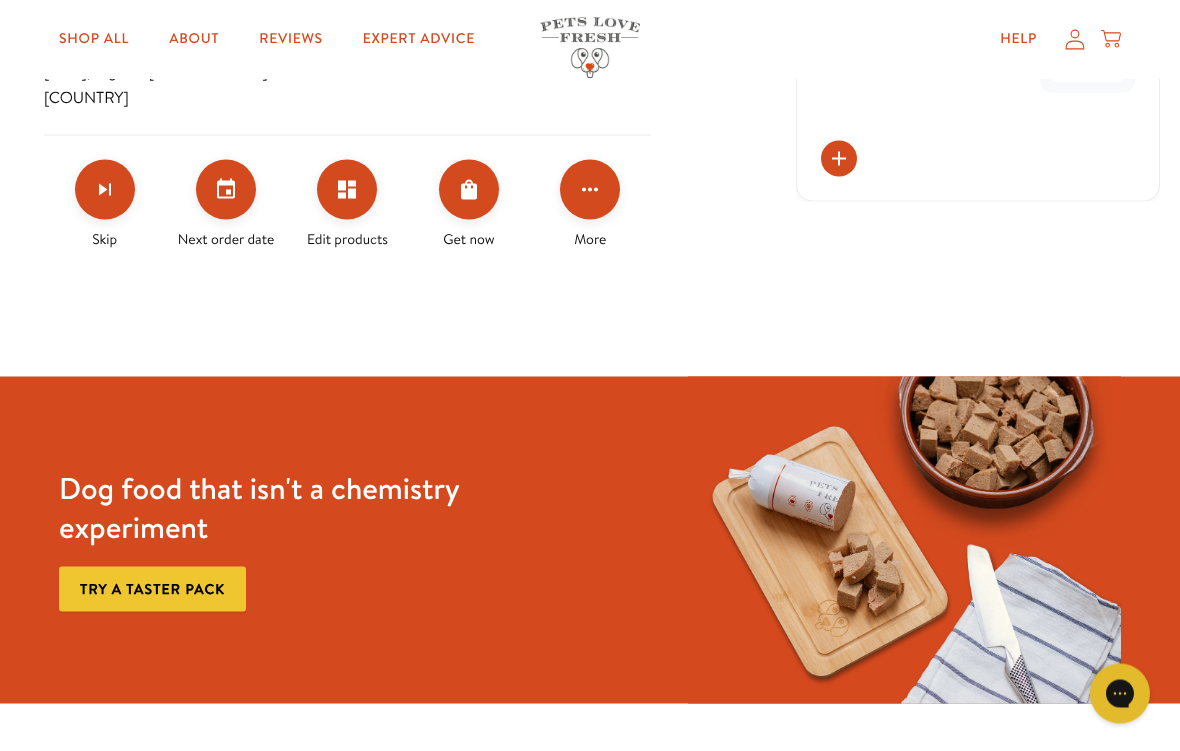 scroll, scrollTop: 792, scrollLeft: 0, axis: vertical 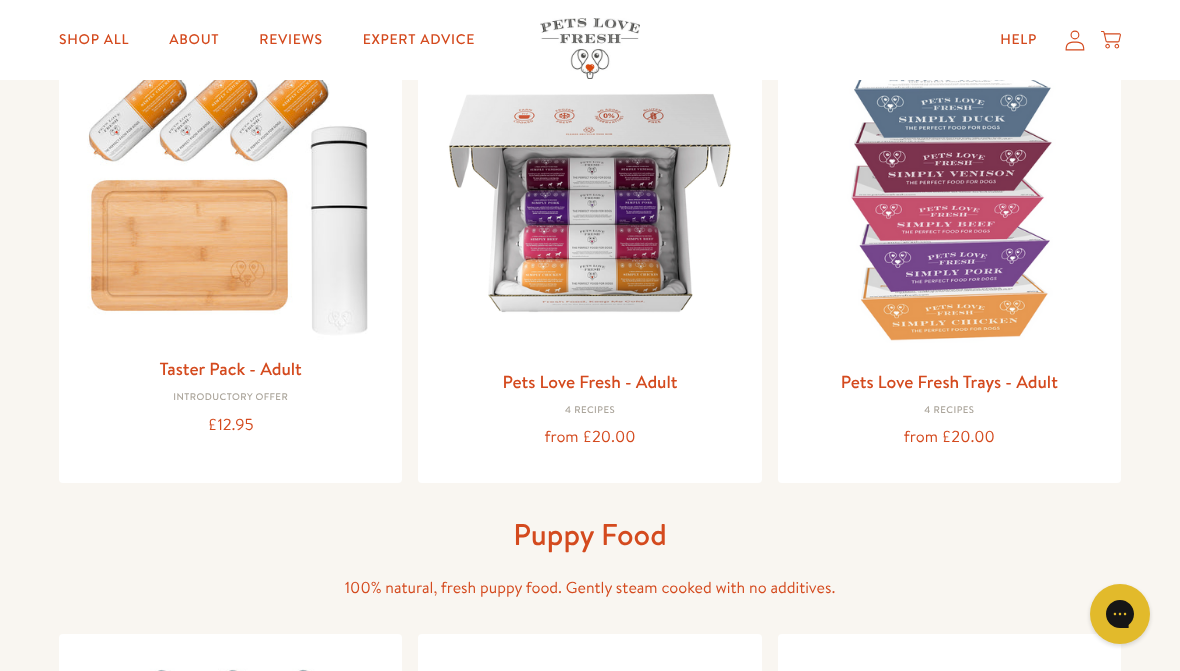 click at bounding box center [589, 202] 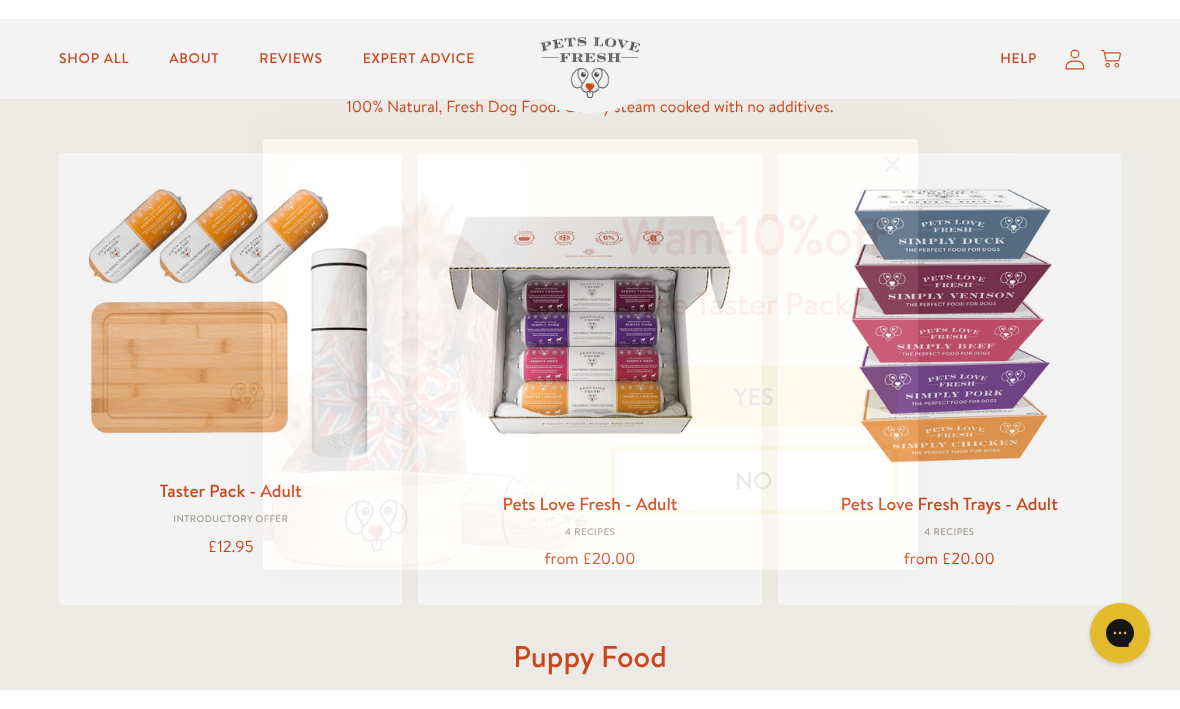 scroll, scrollTop: 170, scrollLeft: 0, axis: vertical 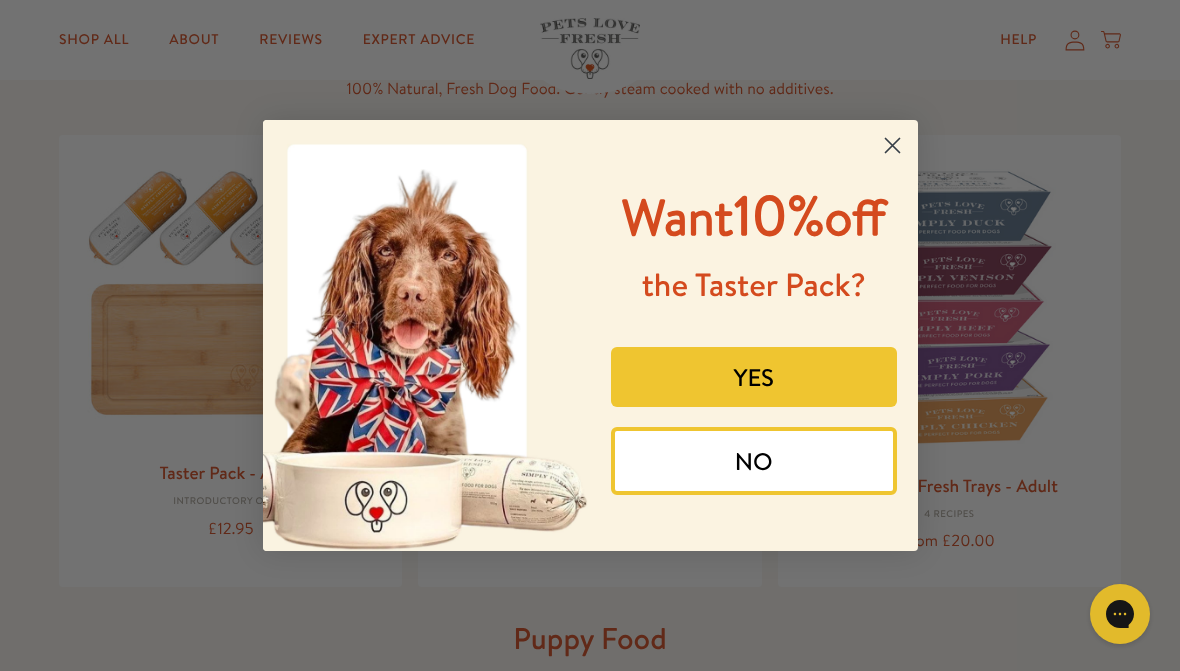 click 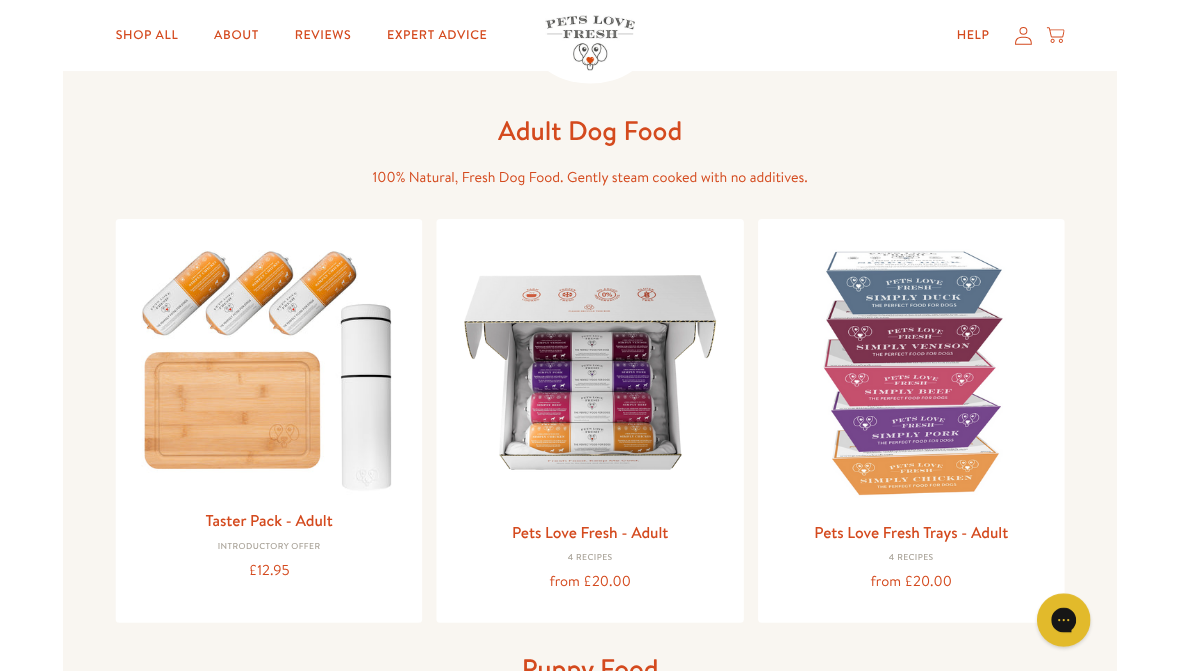 scroll, scrollTop: 0, scrollLeft: 0, axis: both 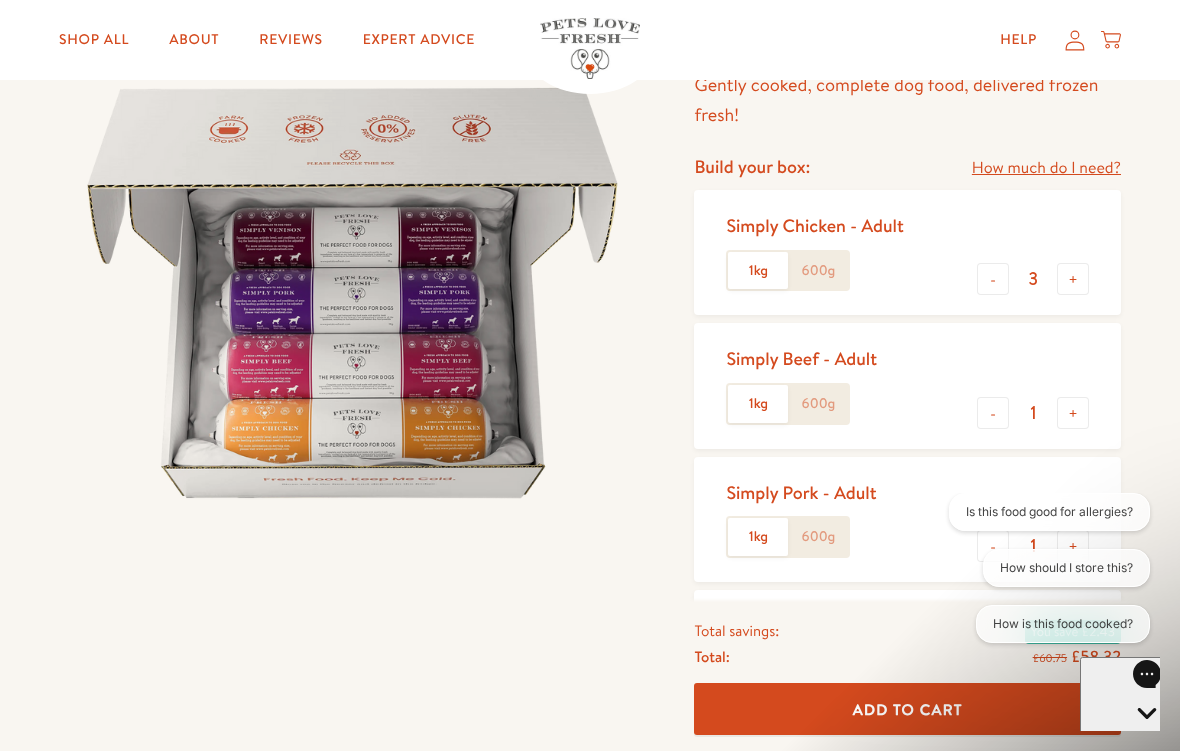 click on "1kg" 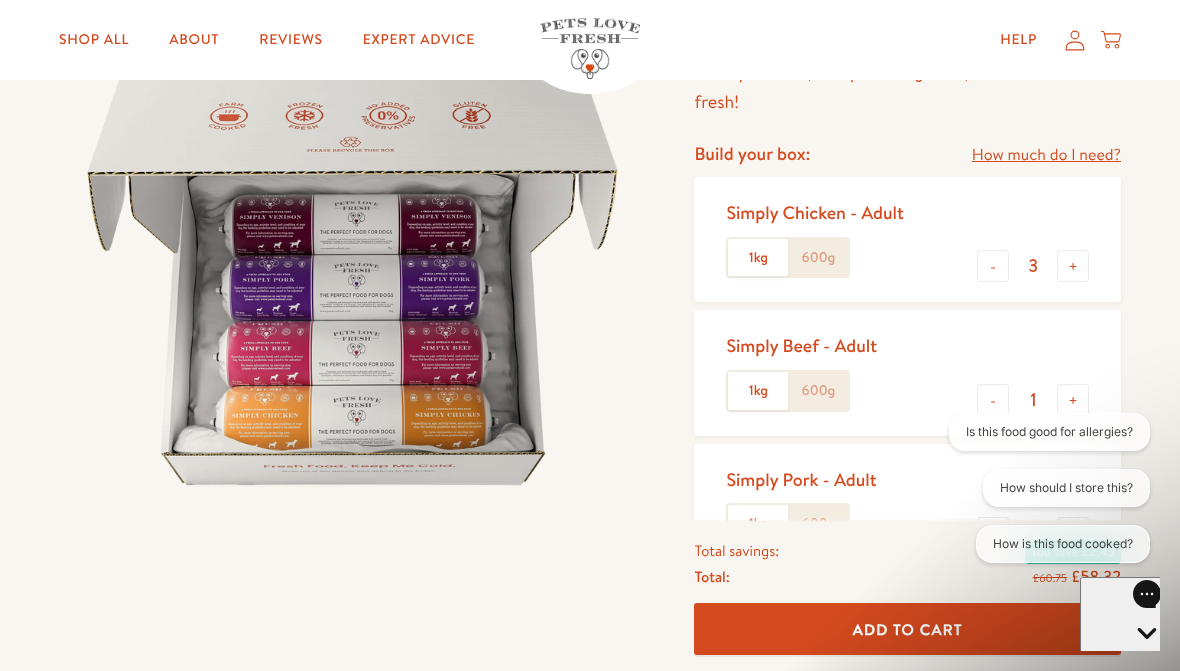 scroll, scrollTop: 0, scrollLeft: 0, axis: both 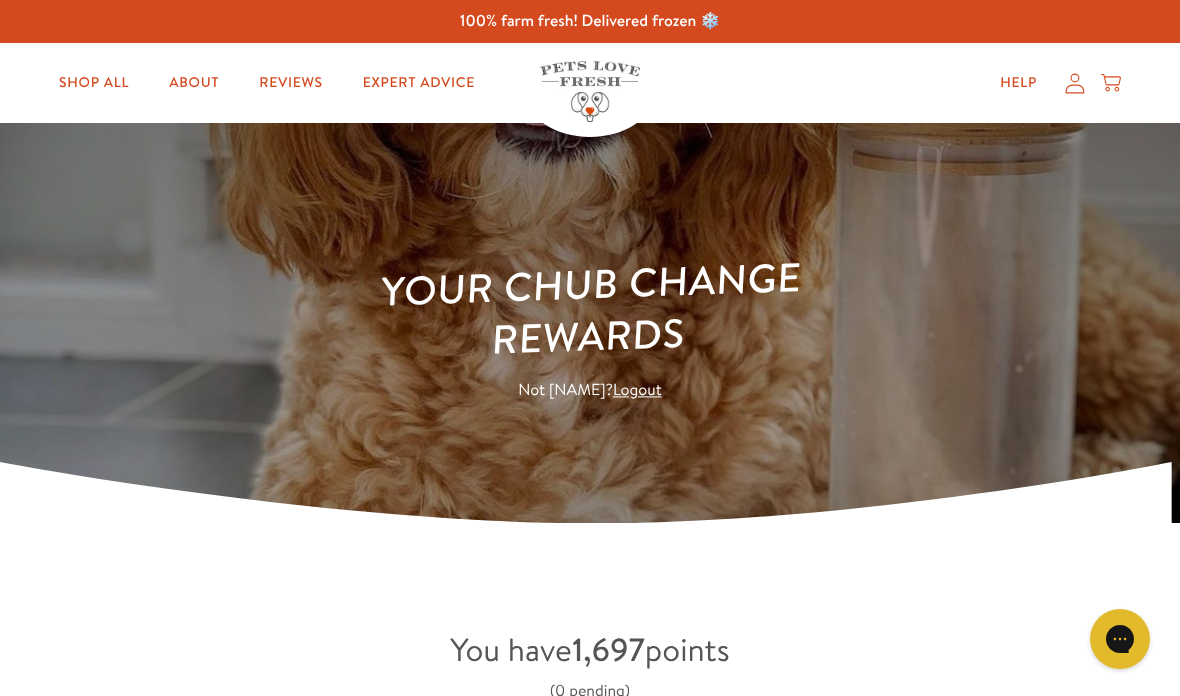 click 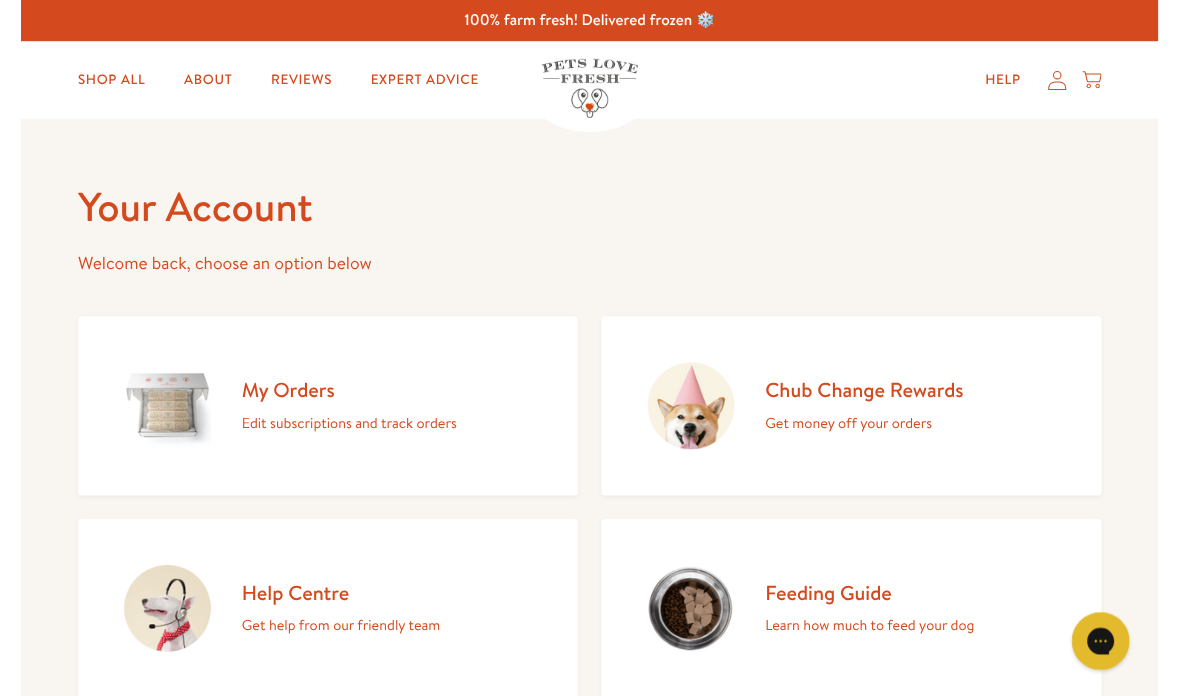 scroll, scrollTop: 26, scrollLeft: 0, axis: vertical 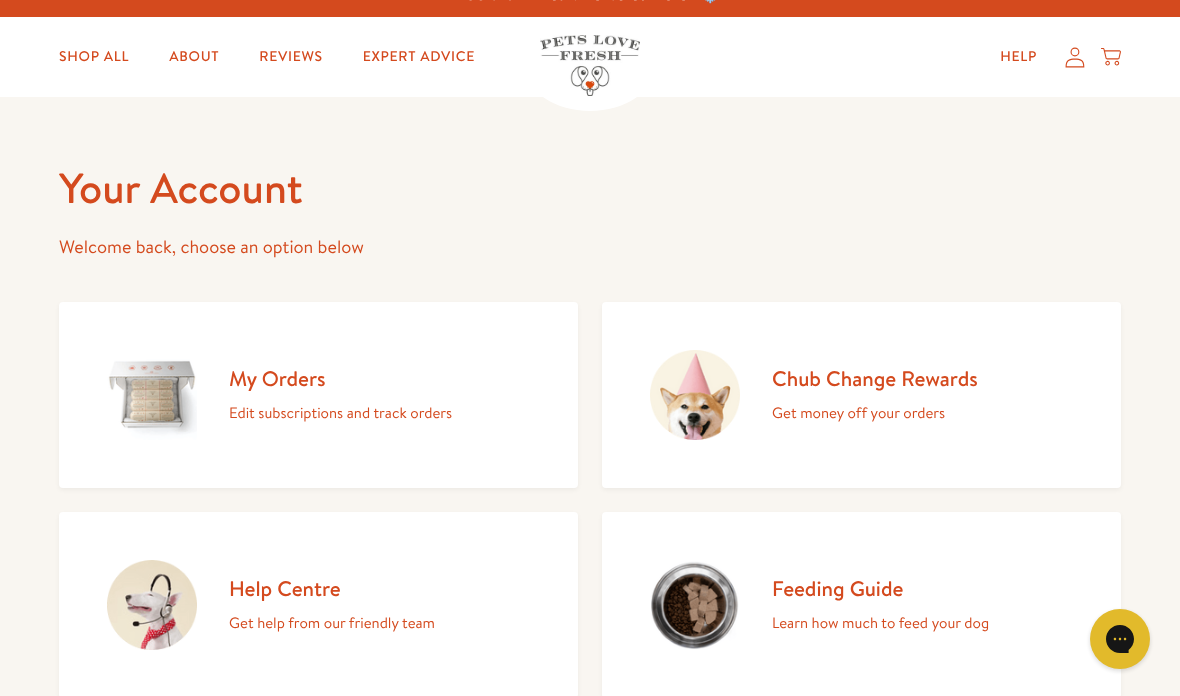 click 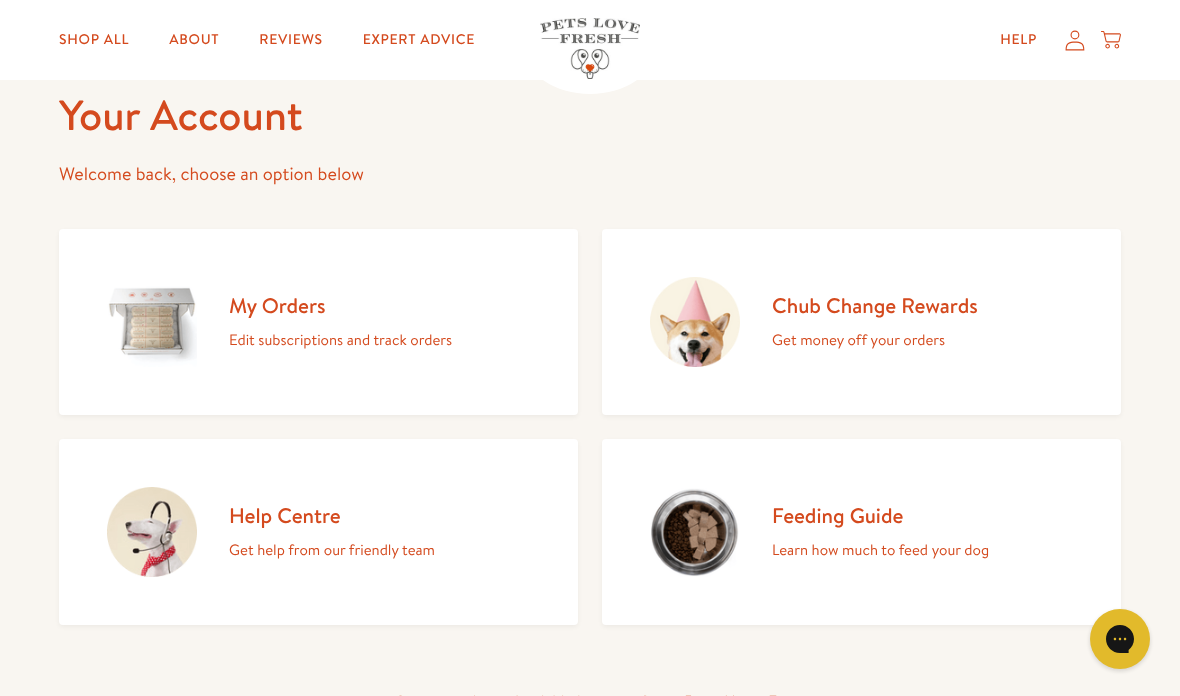scroll, scrollTop: 0, scrollLeft: 0, axis: both 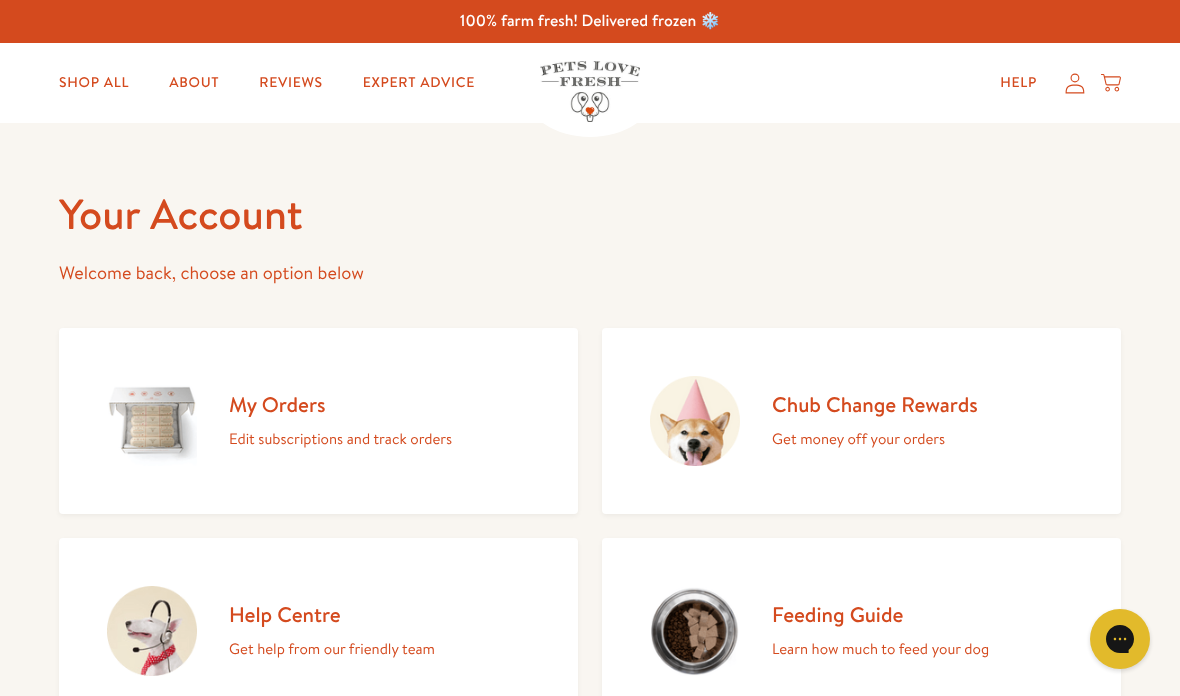 click on "Shop All" at bounding box center (94, 83) 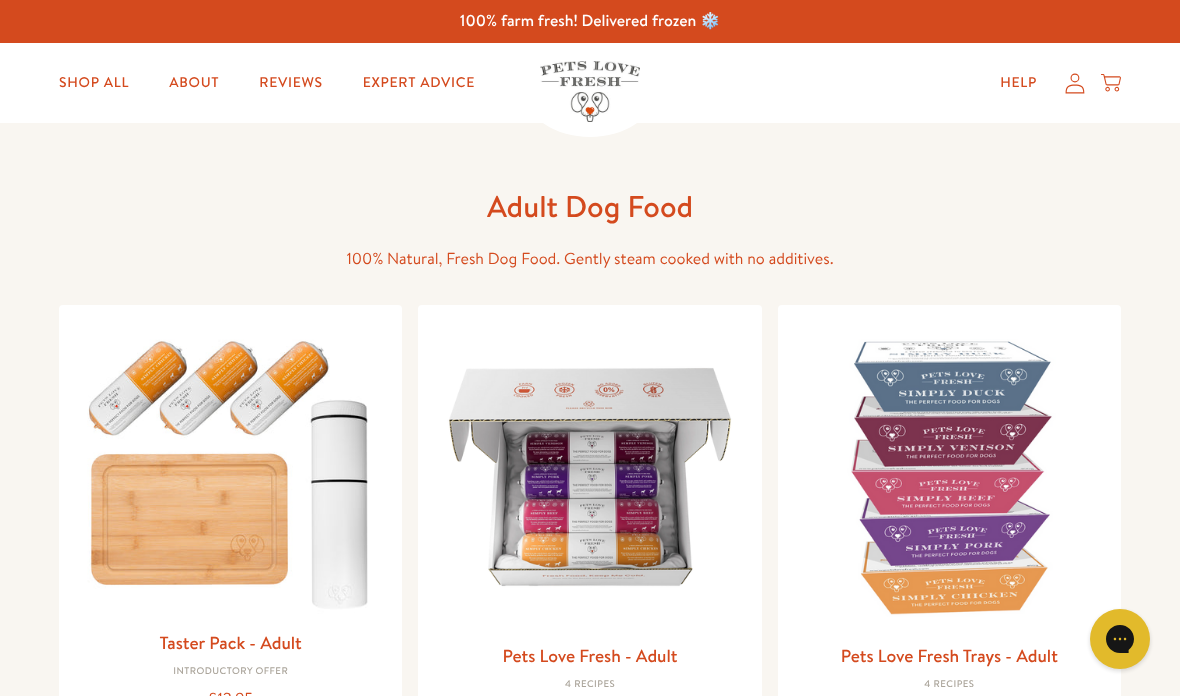 scroll, scrollTop: 0, scrollLeft: 0, axis: both 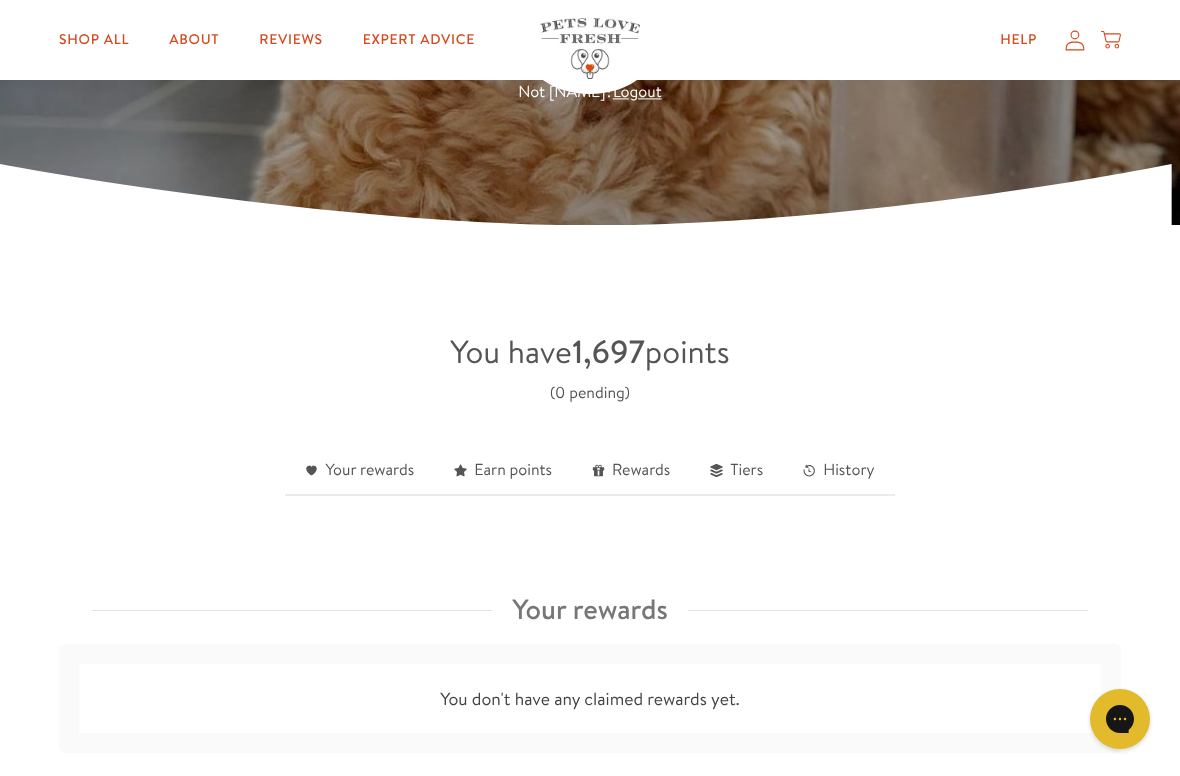 click on "History" at bounding box center (838, 471) 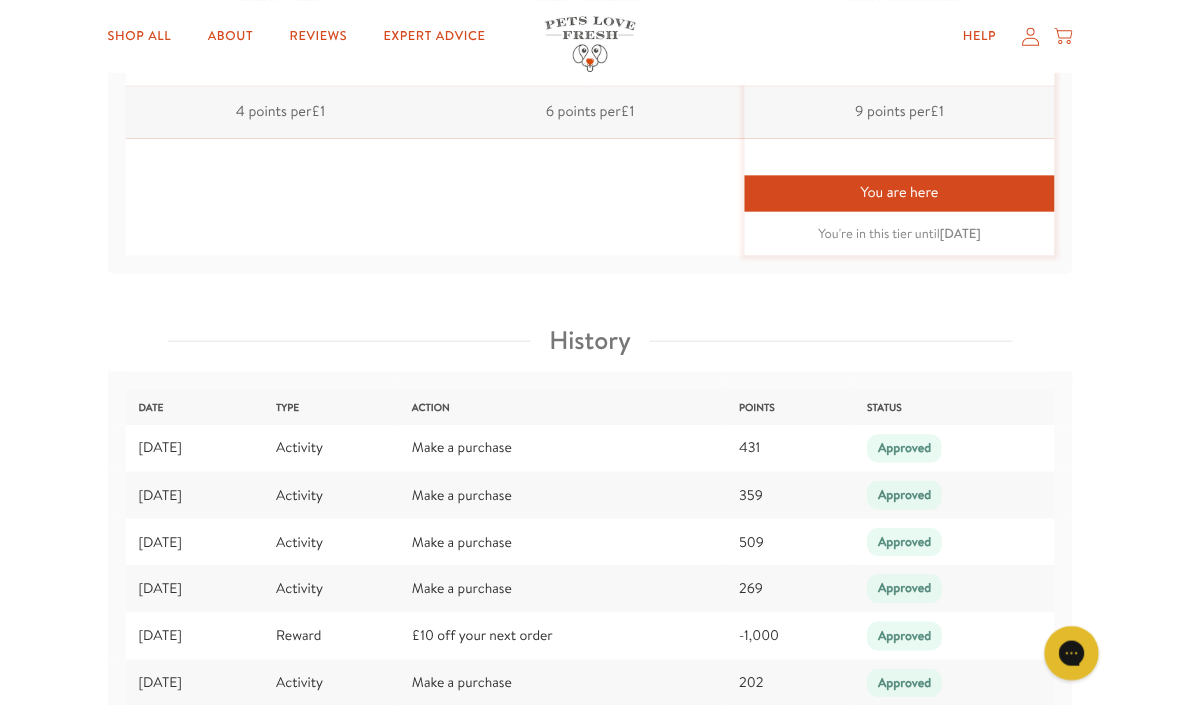 scroll, scrollTop: 2759, scrollLeft: 0, axis: vertical 